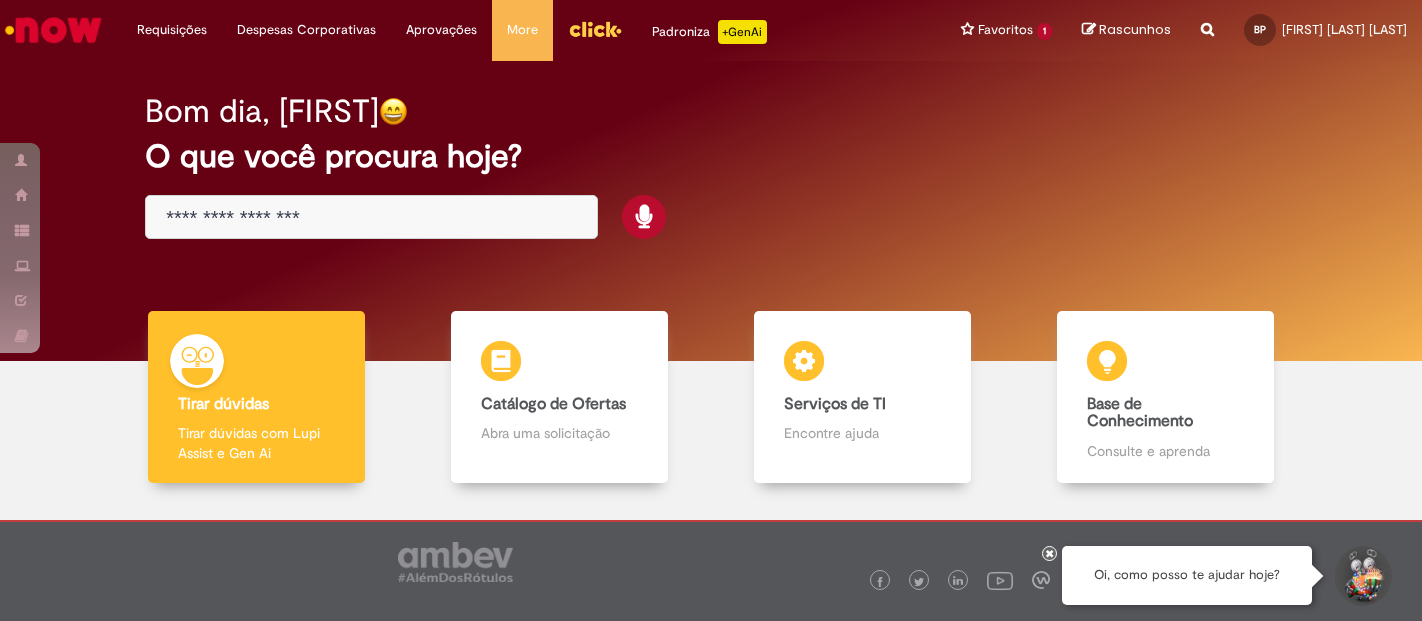 scroll, scrollTop: 0, scrollLeft: 0, axis: both 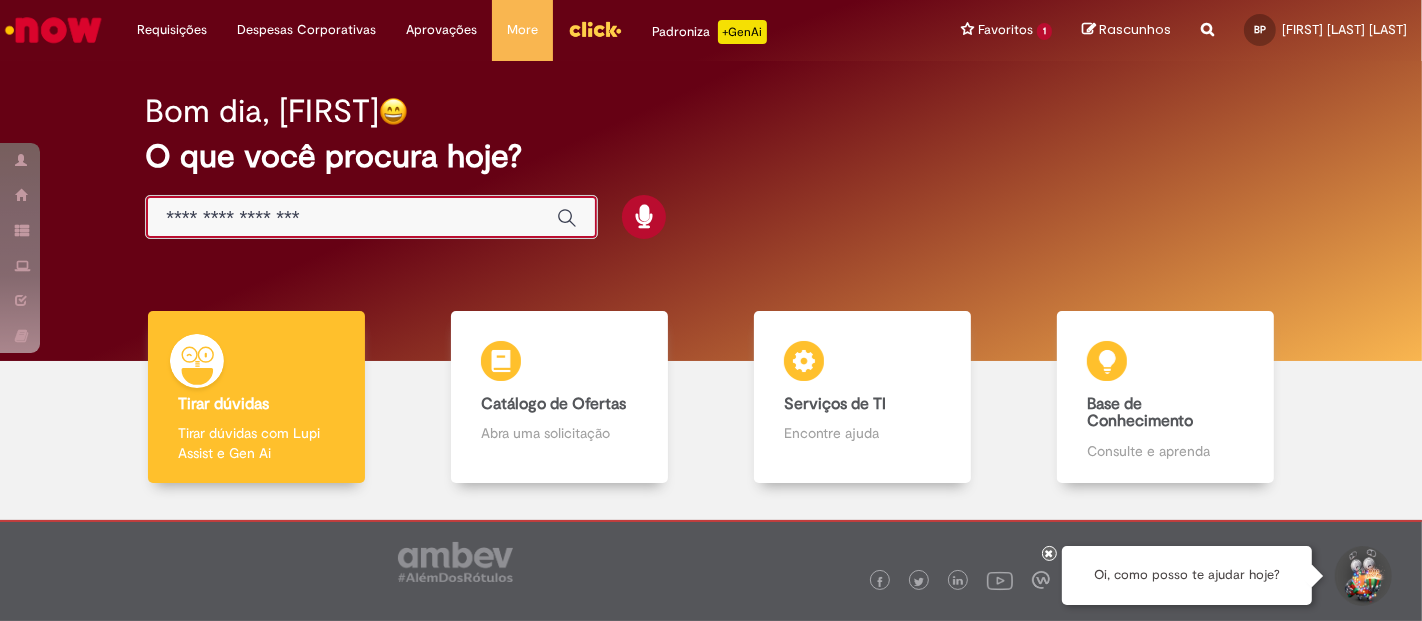 click at bounding box center (351, 218) 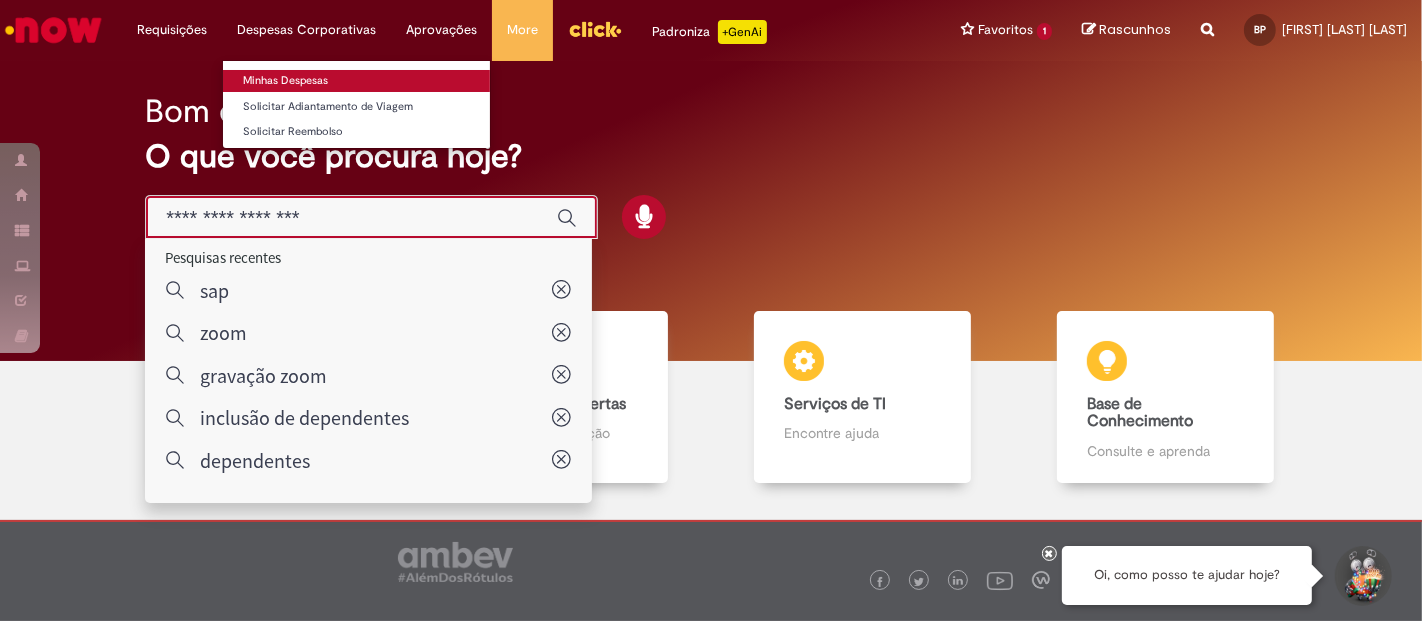 click on "Minhas Despesas" at bounding box center [356, 81] 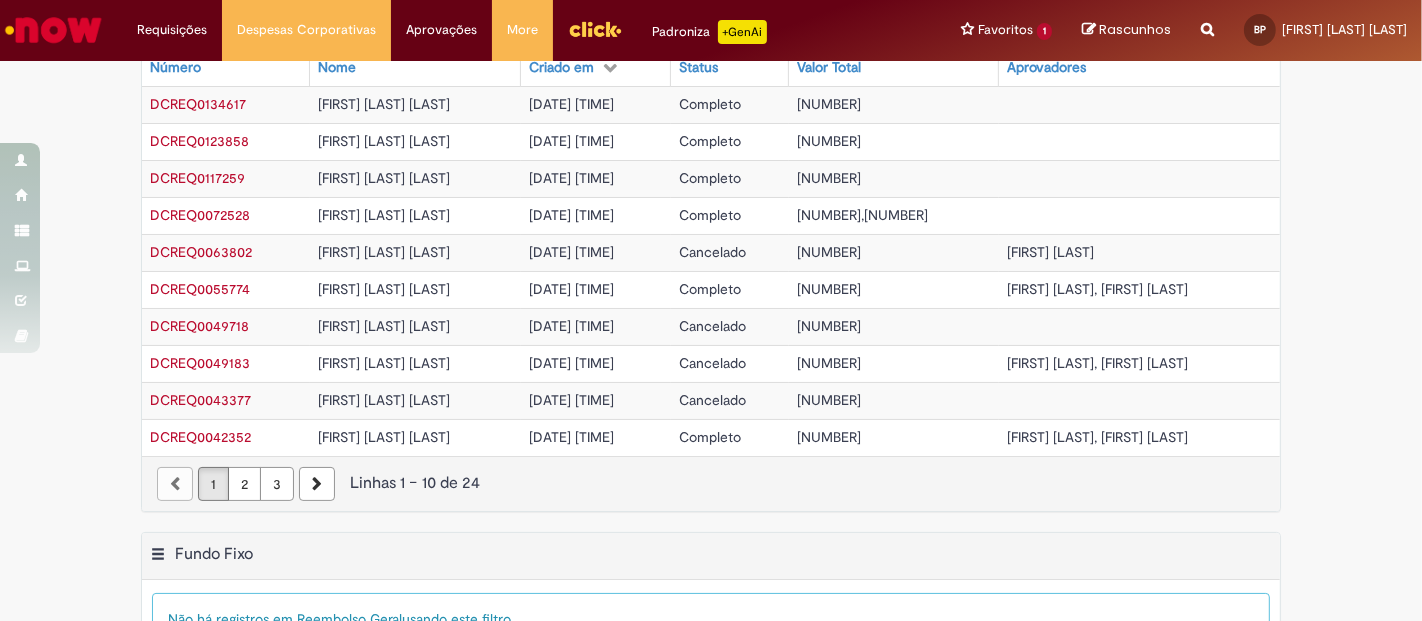 scroll, scrollTop: 0, scrollLeft: 0, axis: both 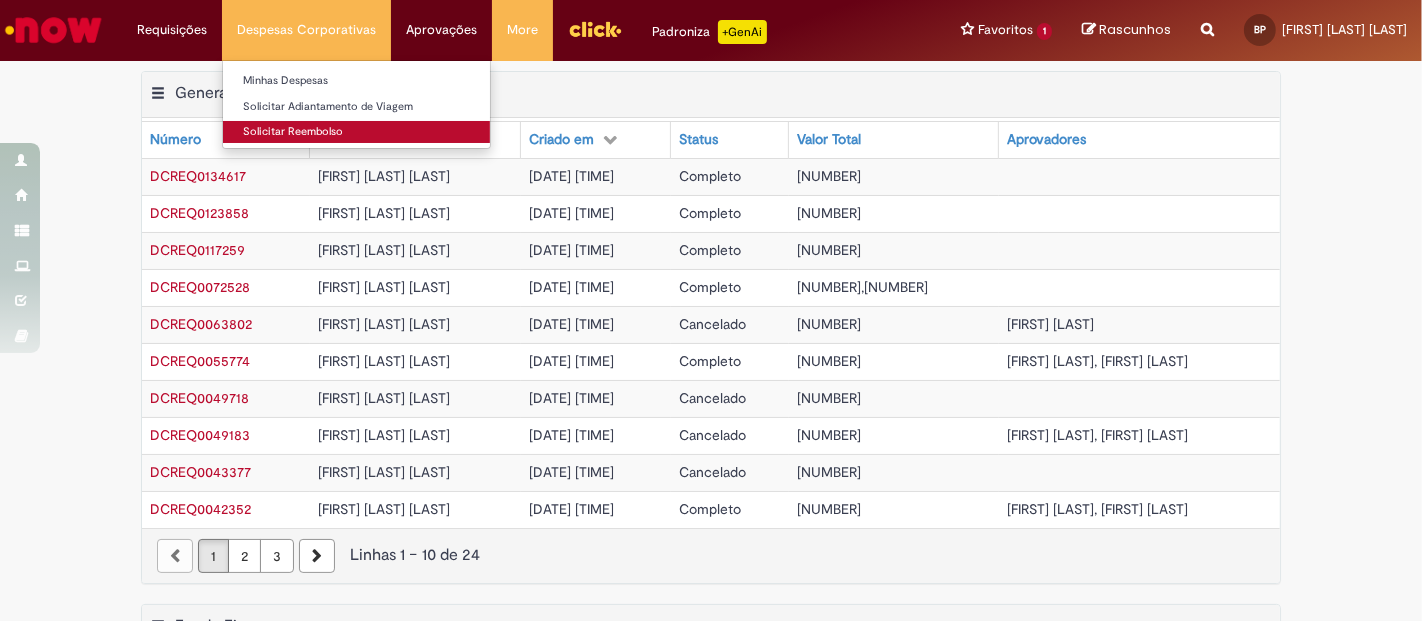 click on "Solicitar Reembolso" at bounding box center [356, 132] 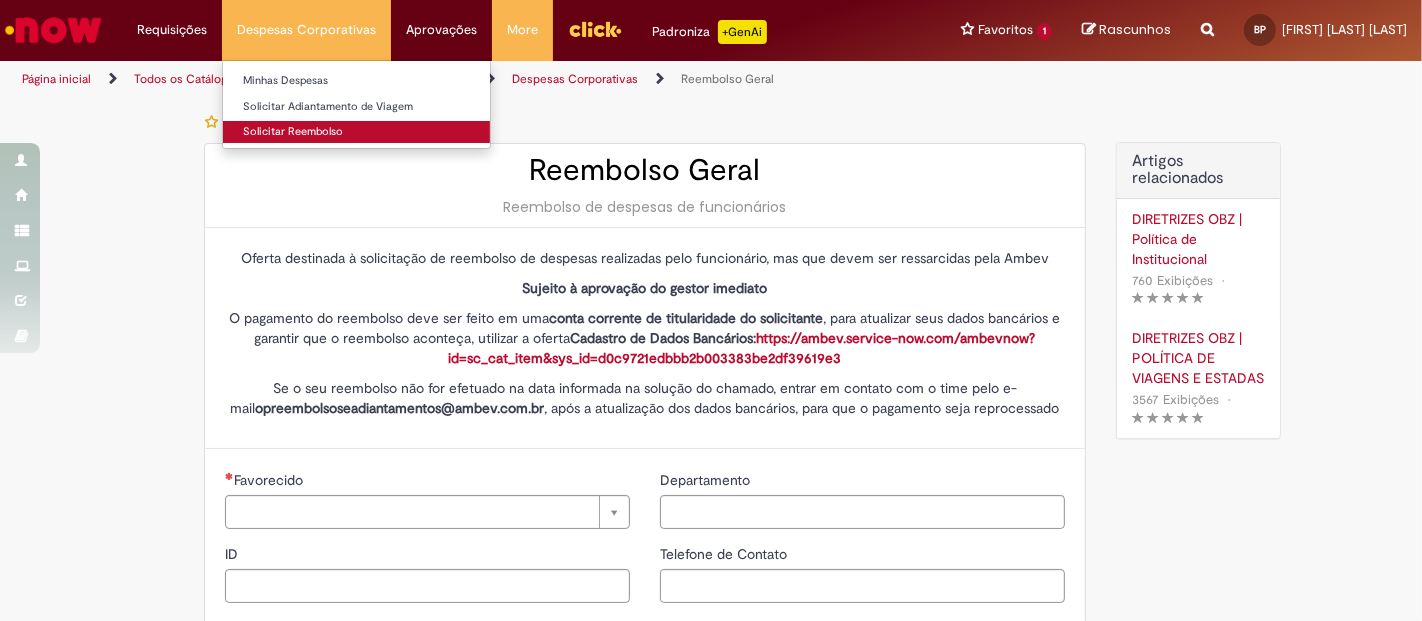 type on "********" 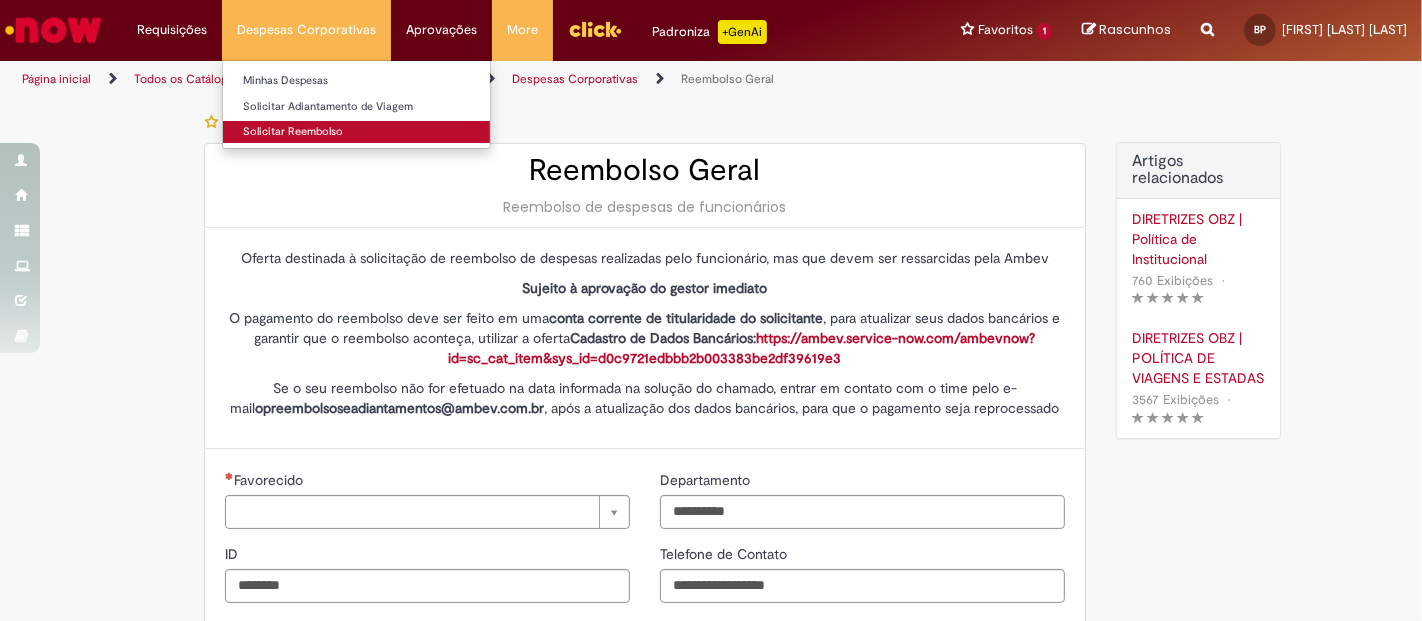 type on "**********" 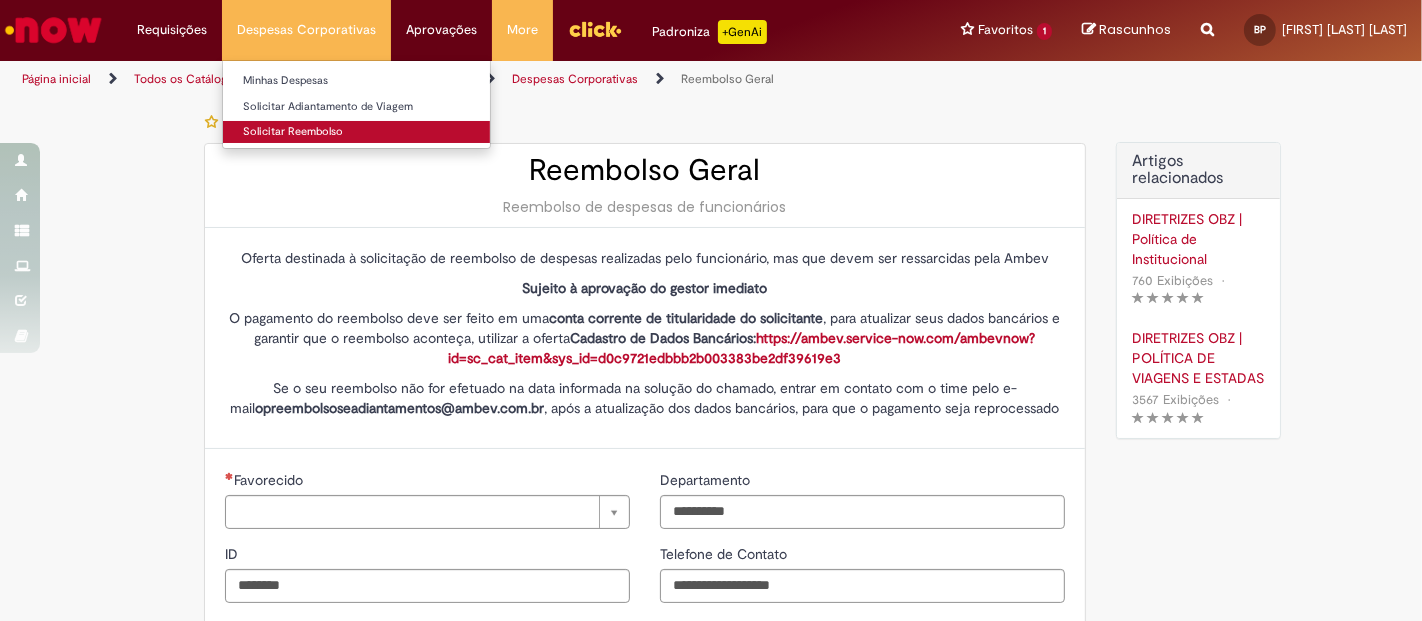 type on "**********" 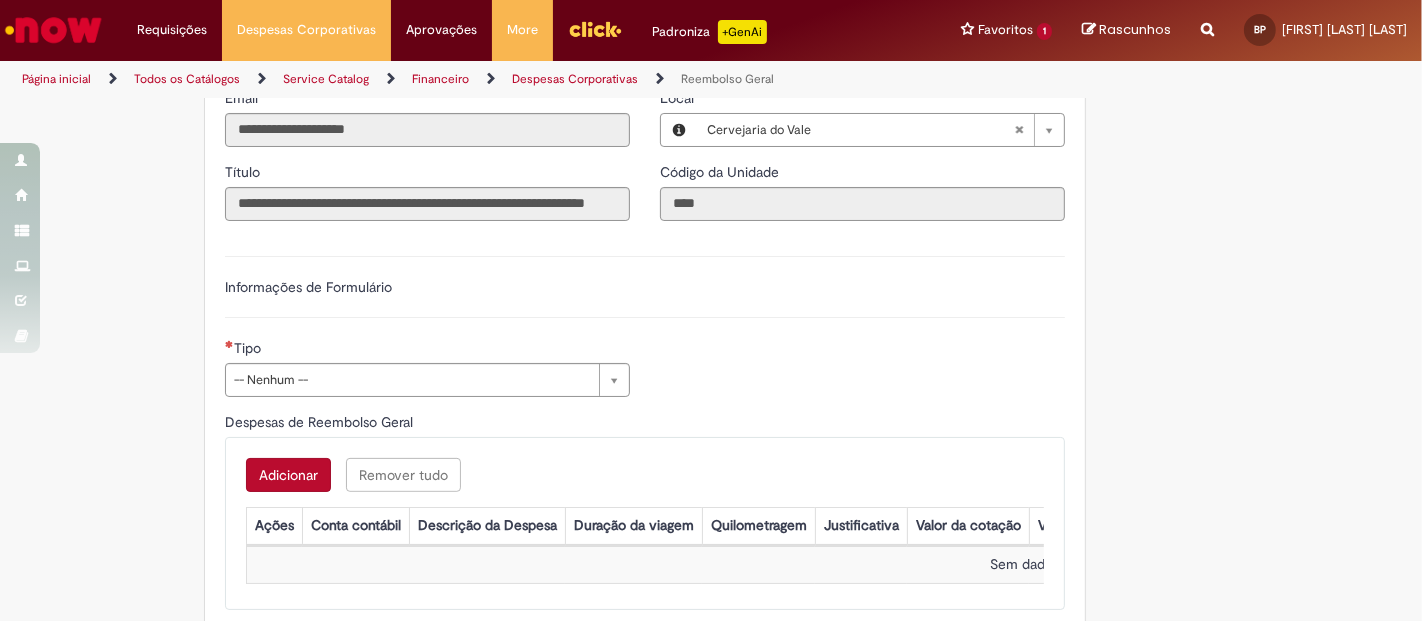 scroll, scrollTop: 537, scrollLeft: 0, axis: vertical 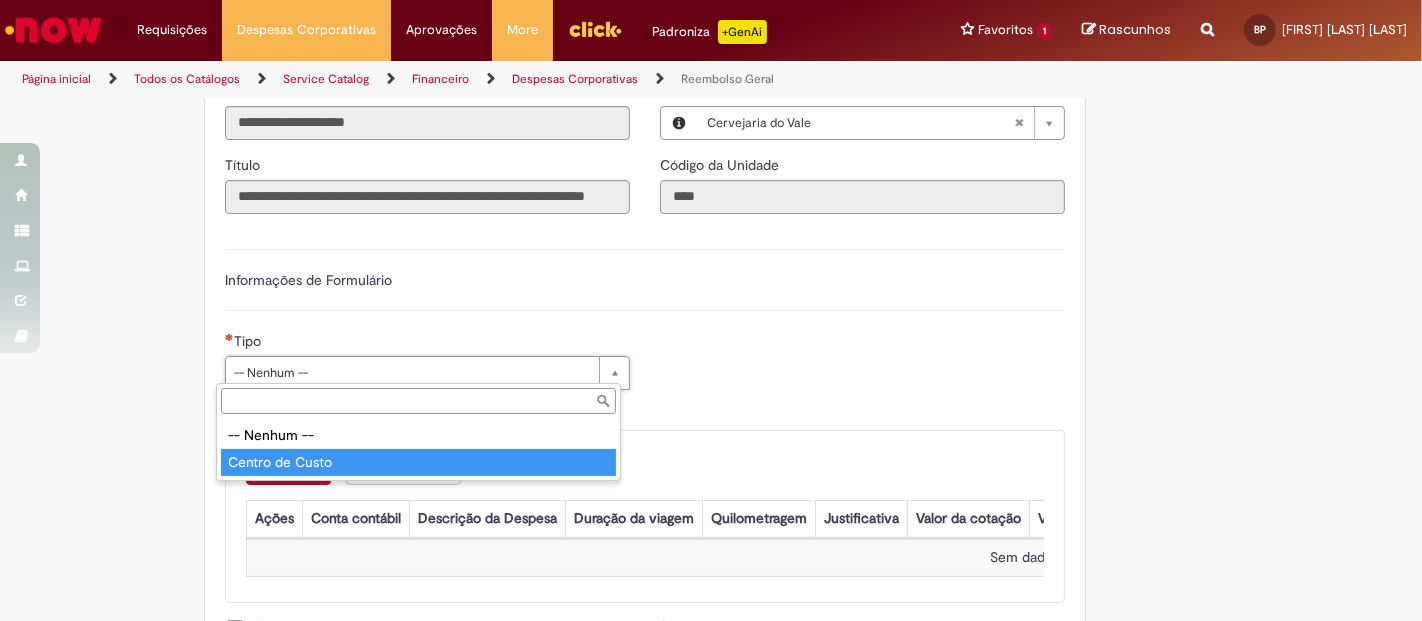type on "**********" 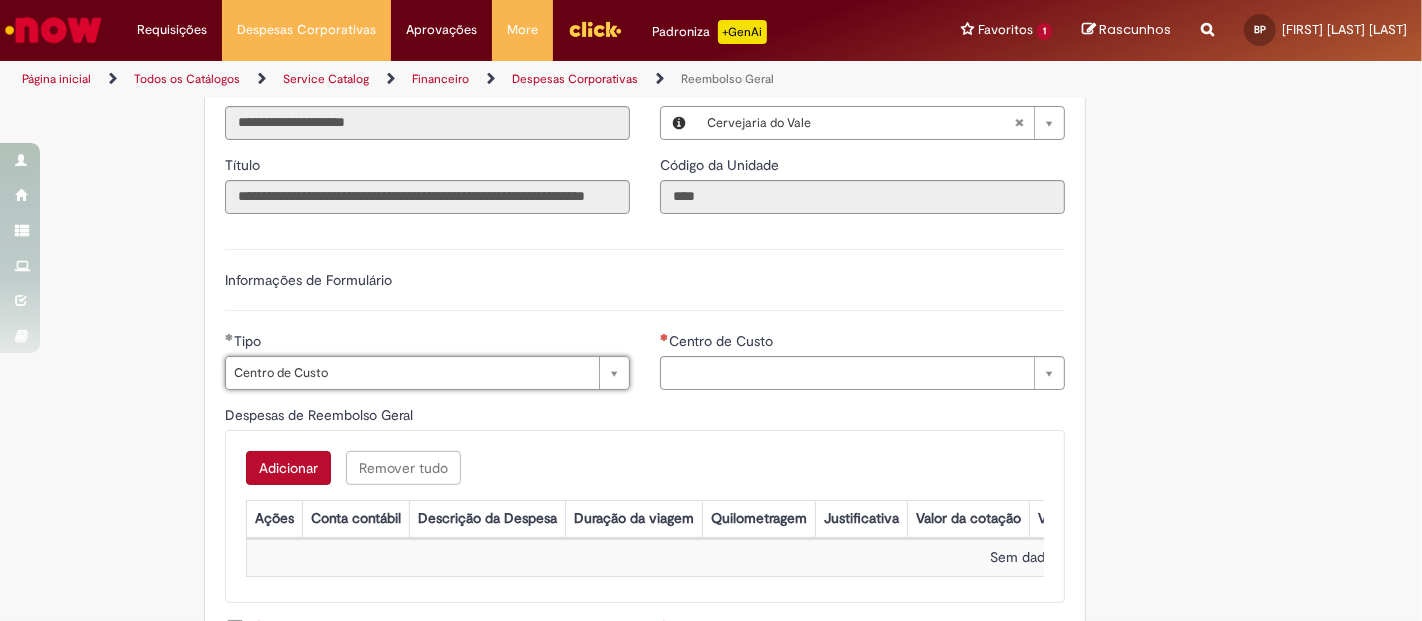 type on "**********" 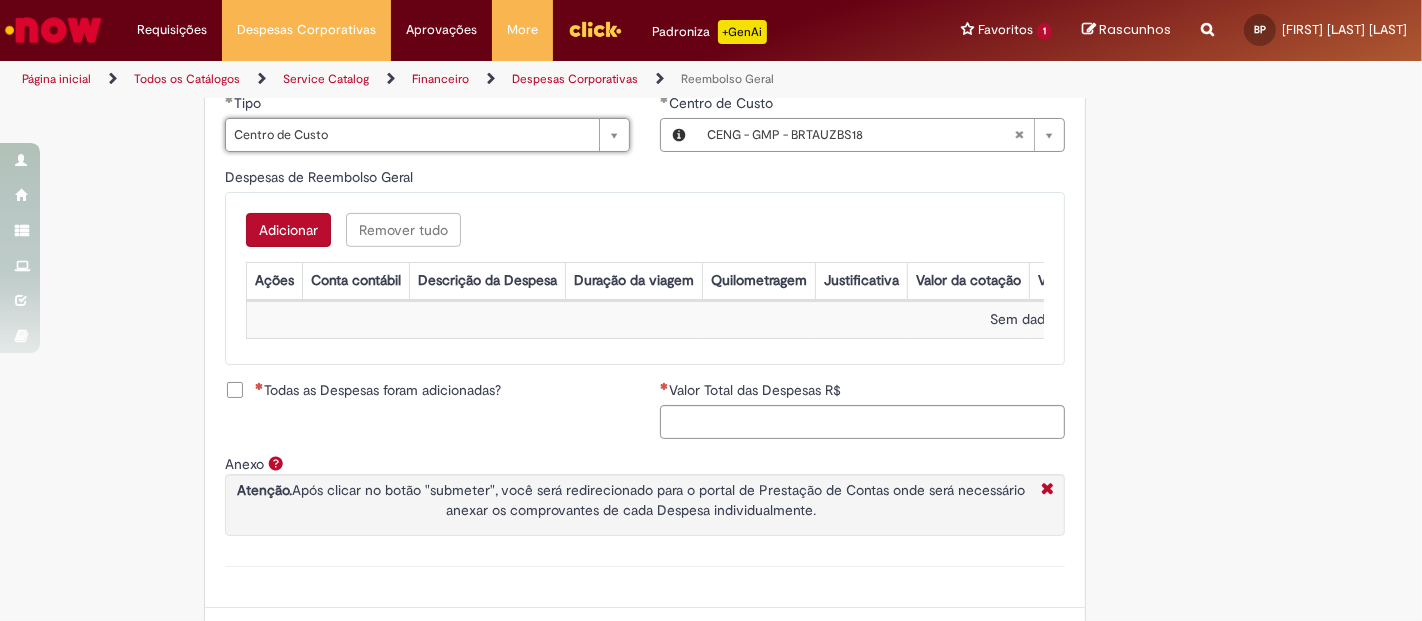 scroll, scrollTop: 777, scrollLeft: 0, axis: vertical 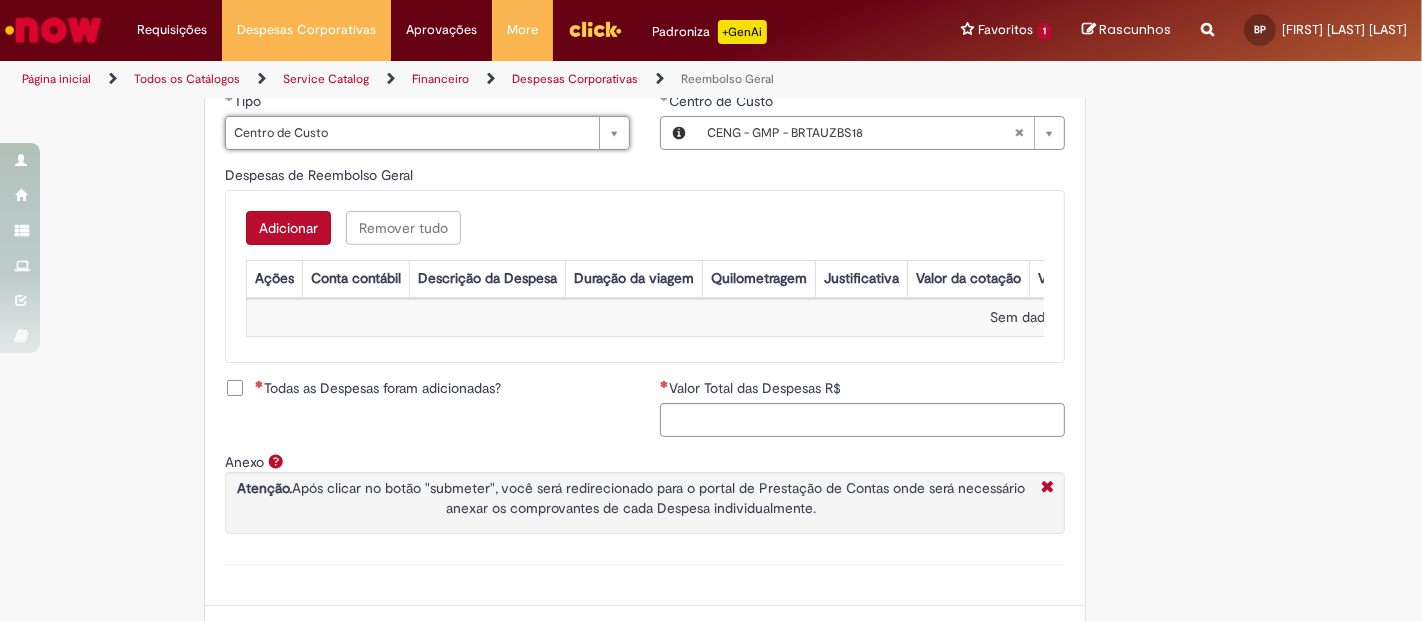click on "Adicionar" at bounding box center (288, 228) 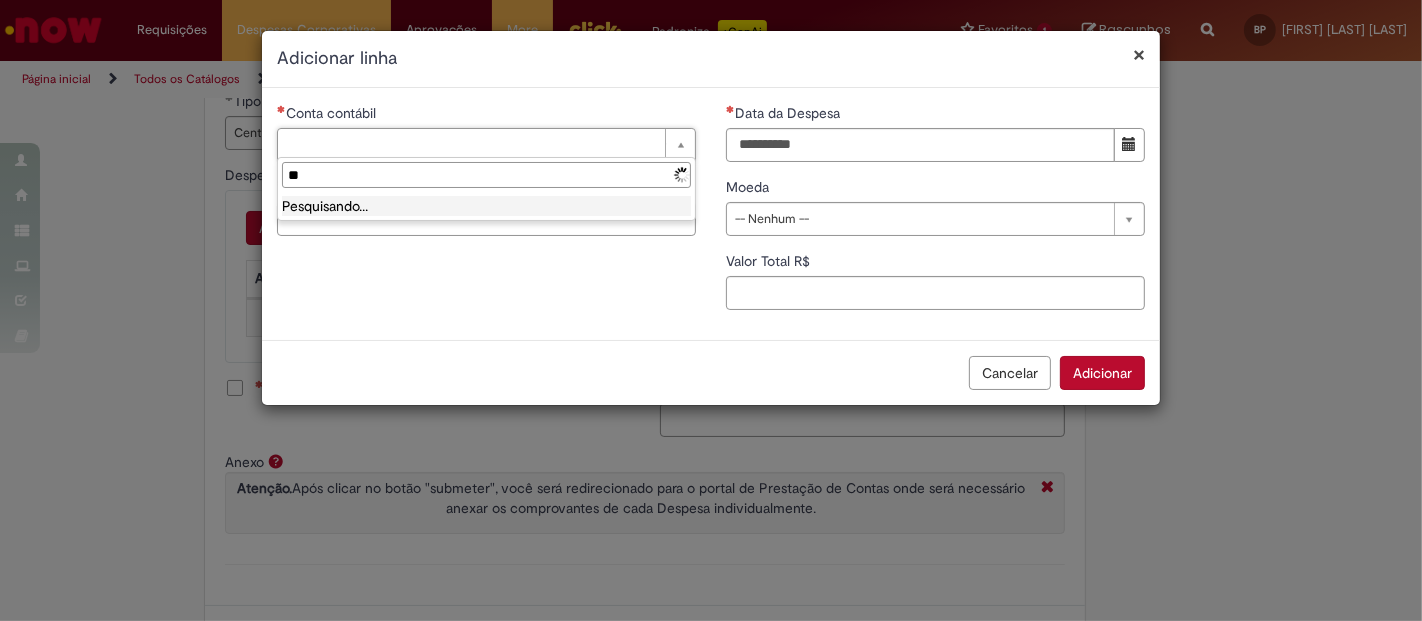 type on "*" 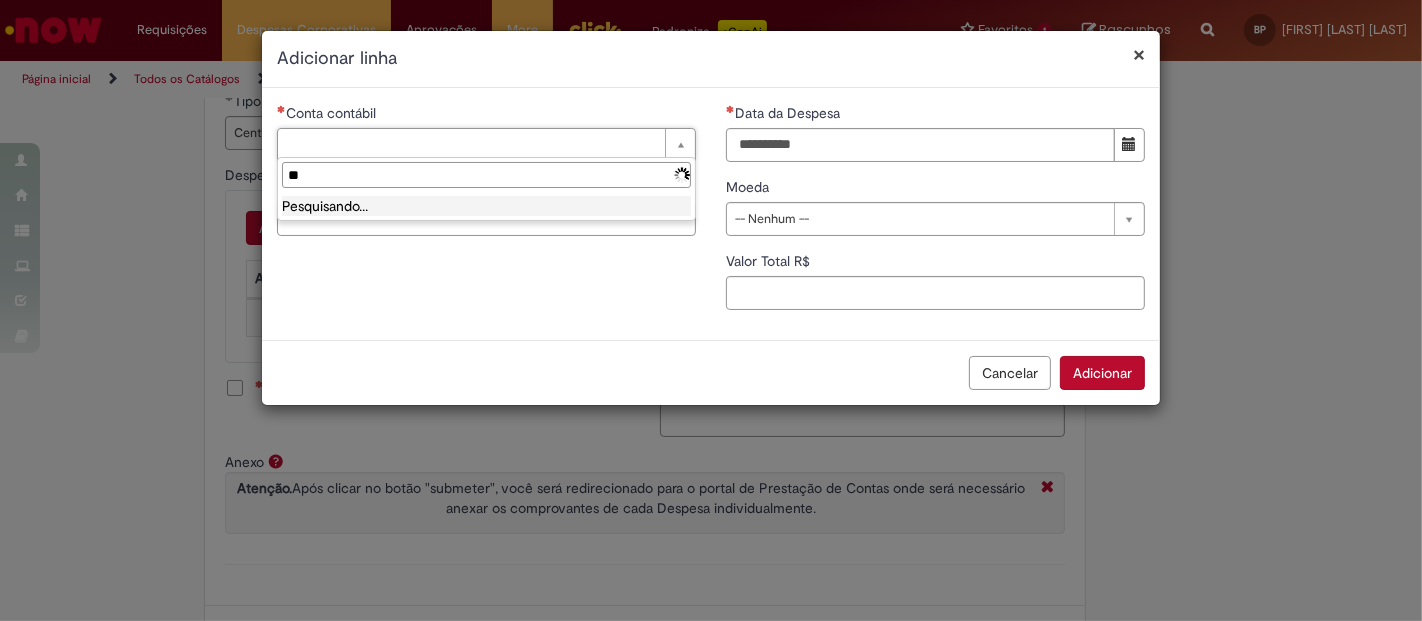 type on "*" 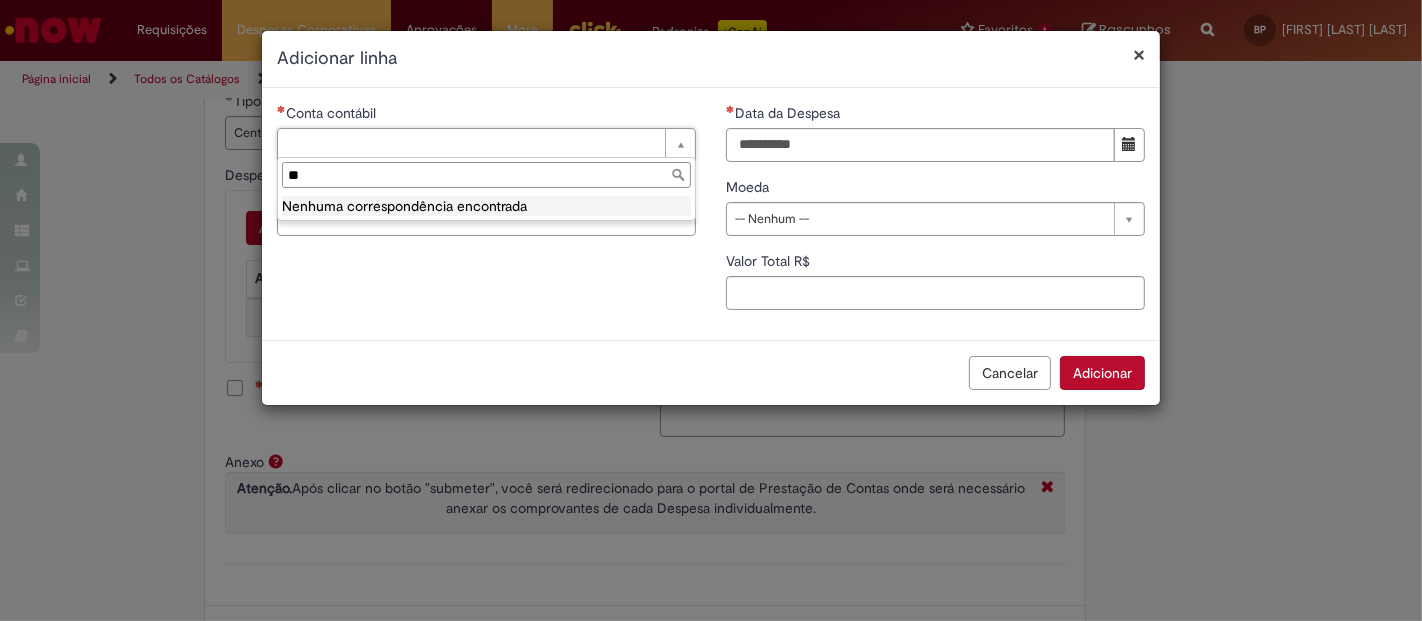 type on "*" 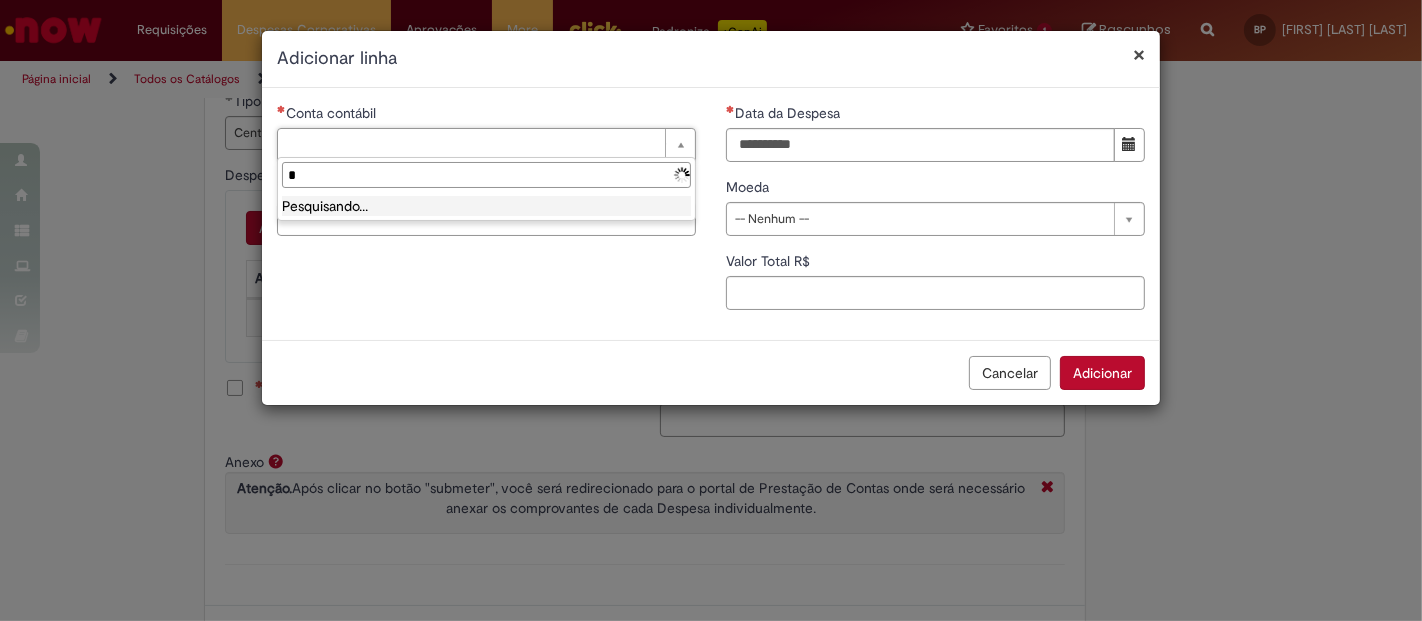 type 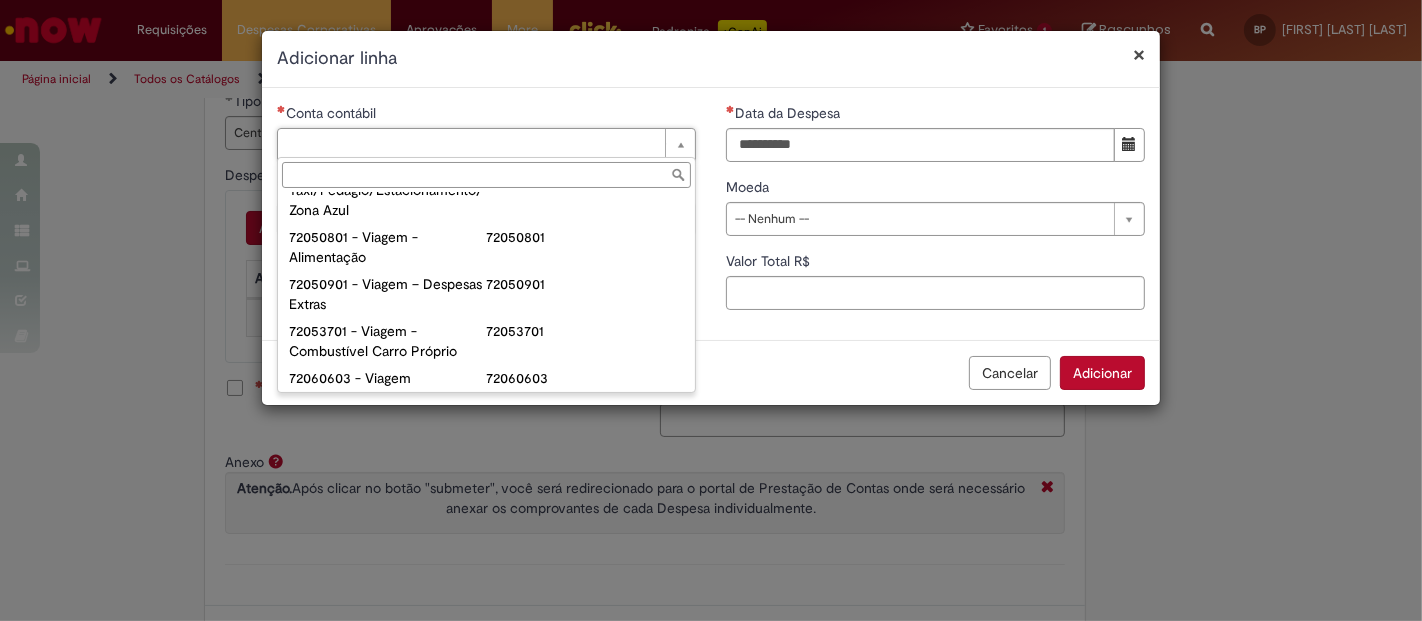 scroll, scrollTop: 1217, scrollLeft: 0, axis: vertical 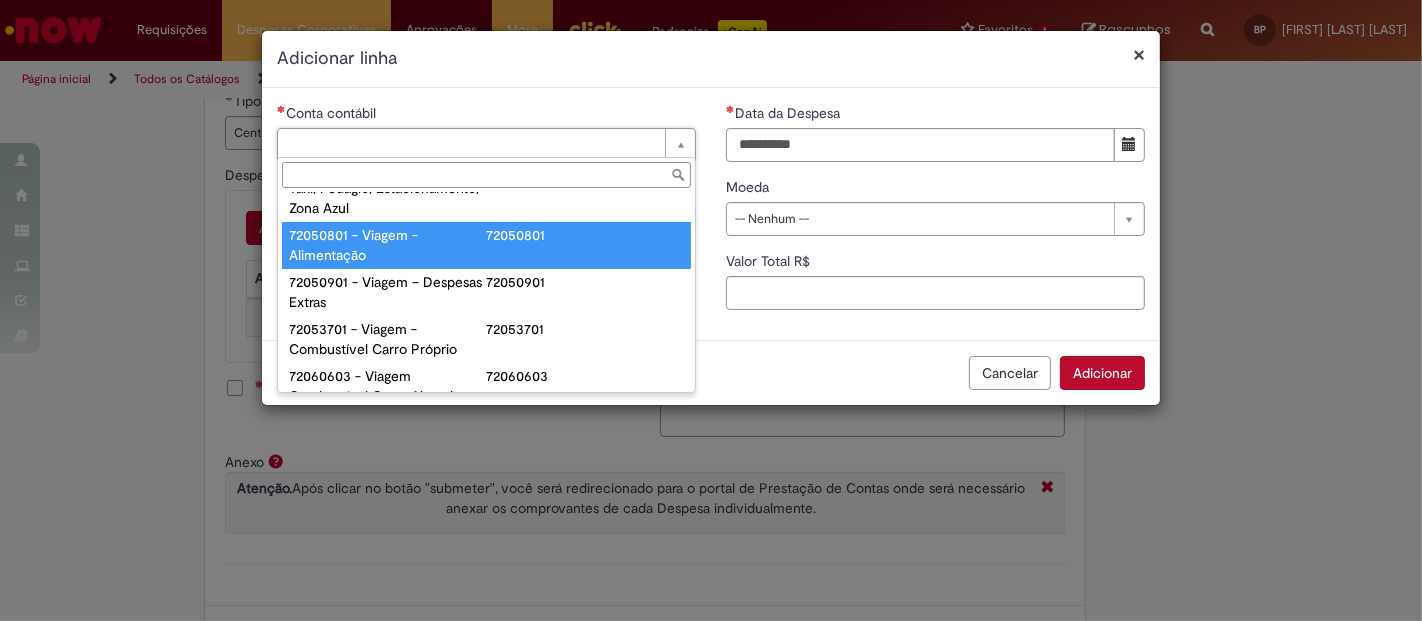 type on "**********" 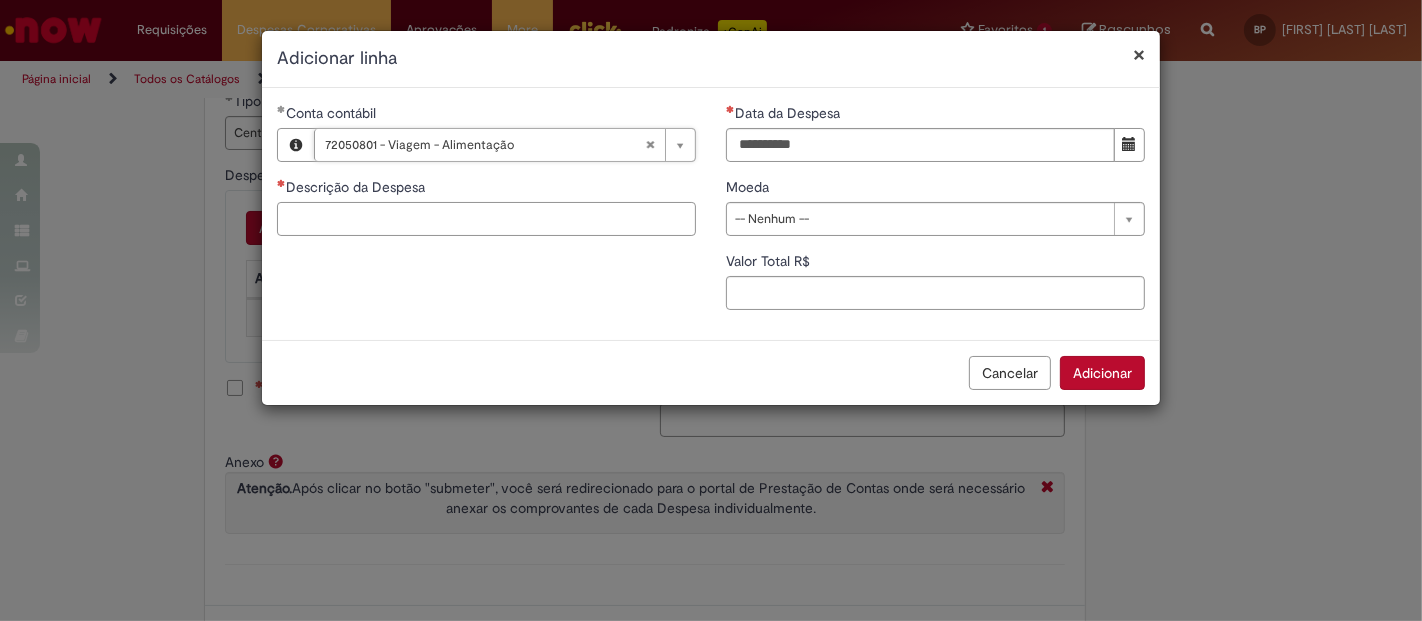 click on "Descrição da Despesa" at bounding box center (486, 219) 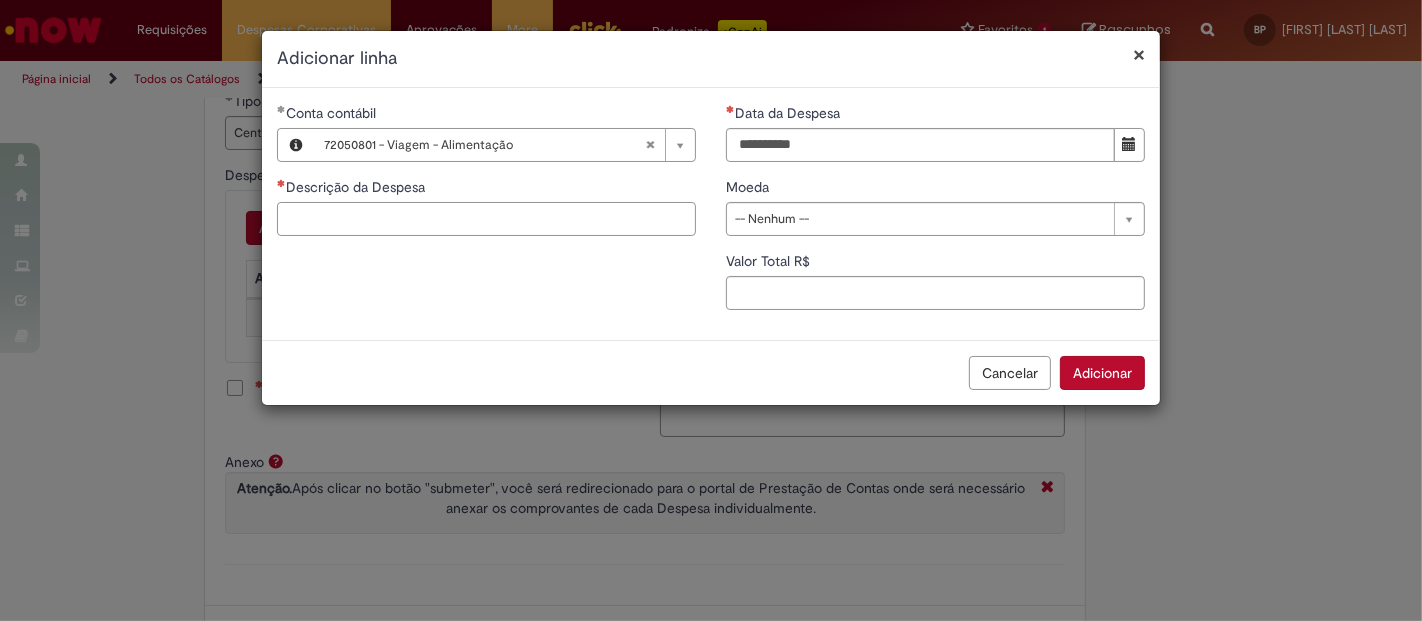 type on "*" 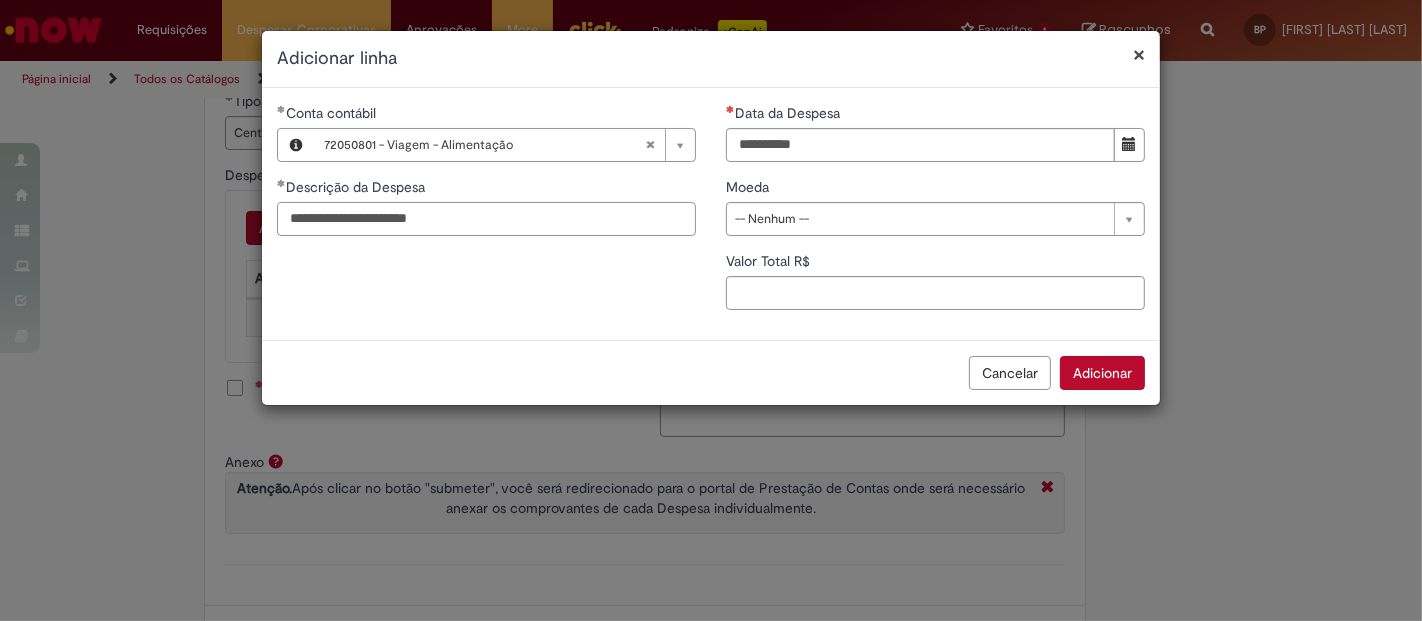 type on "**********" 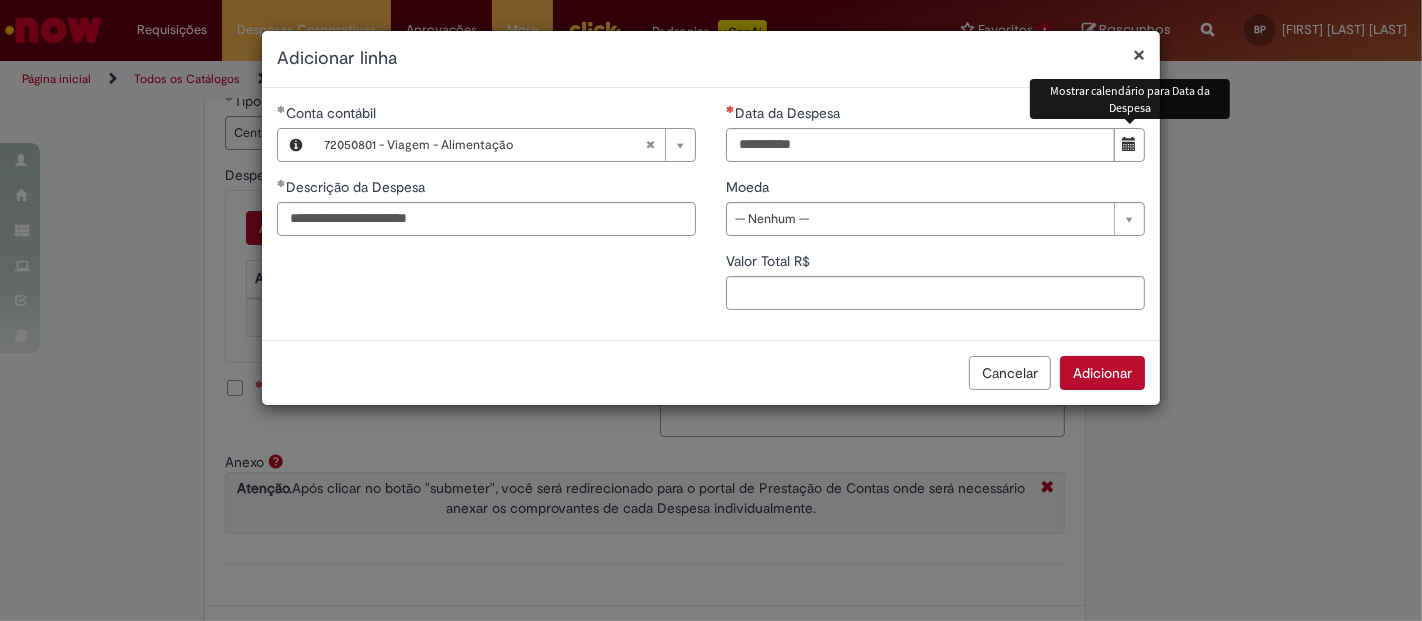 click at bounding box center (1130, 144) 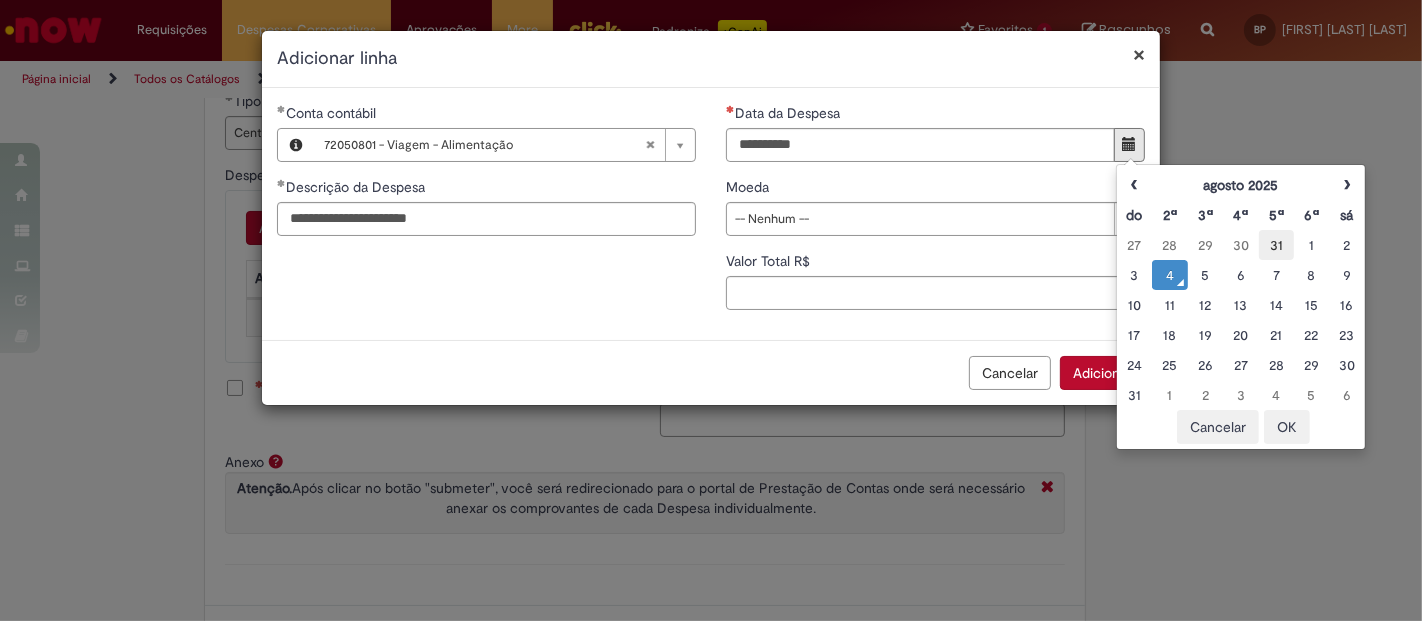click on "31" at bounding box center [1276, 245] 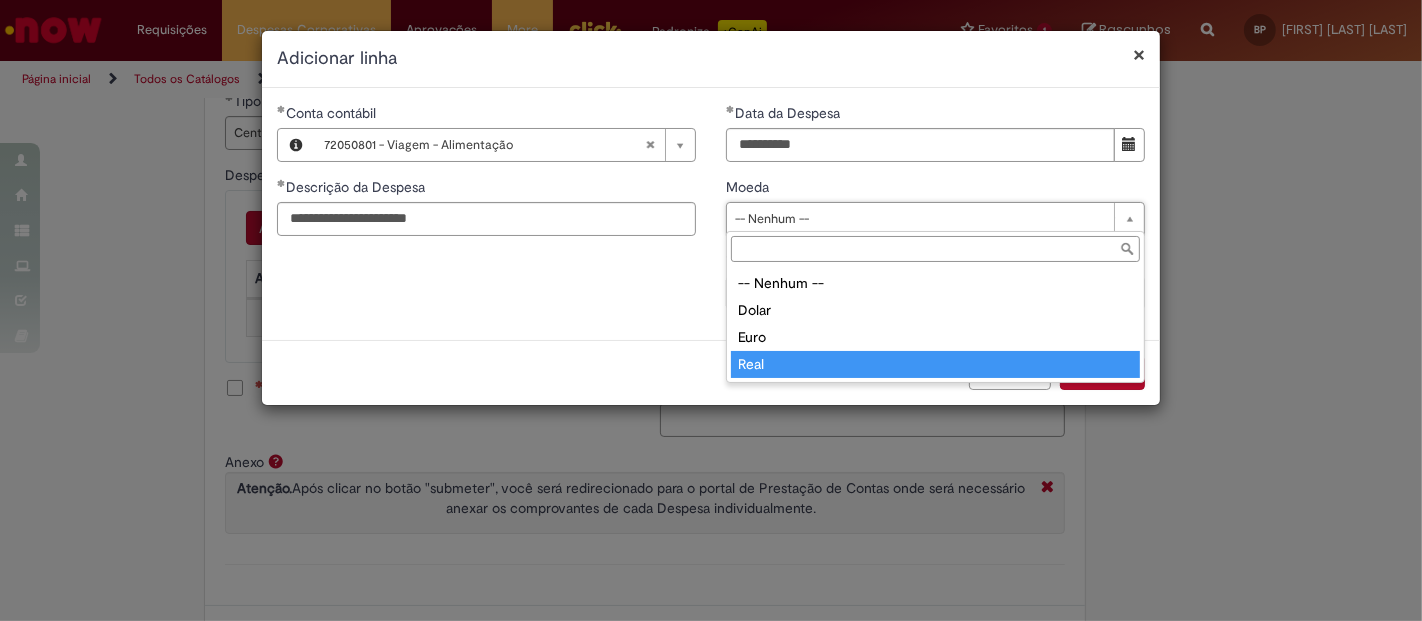 type on "****" 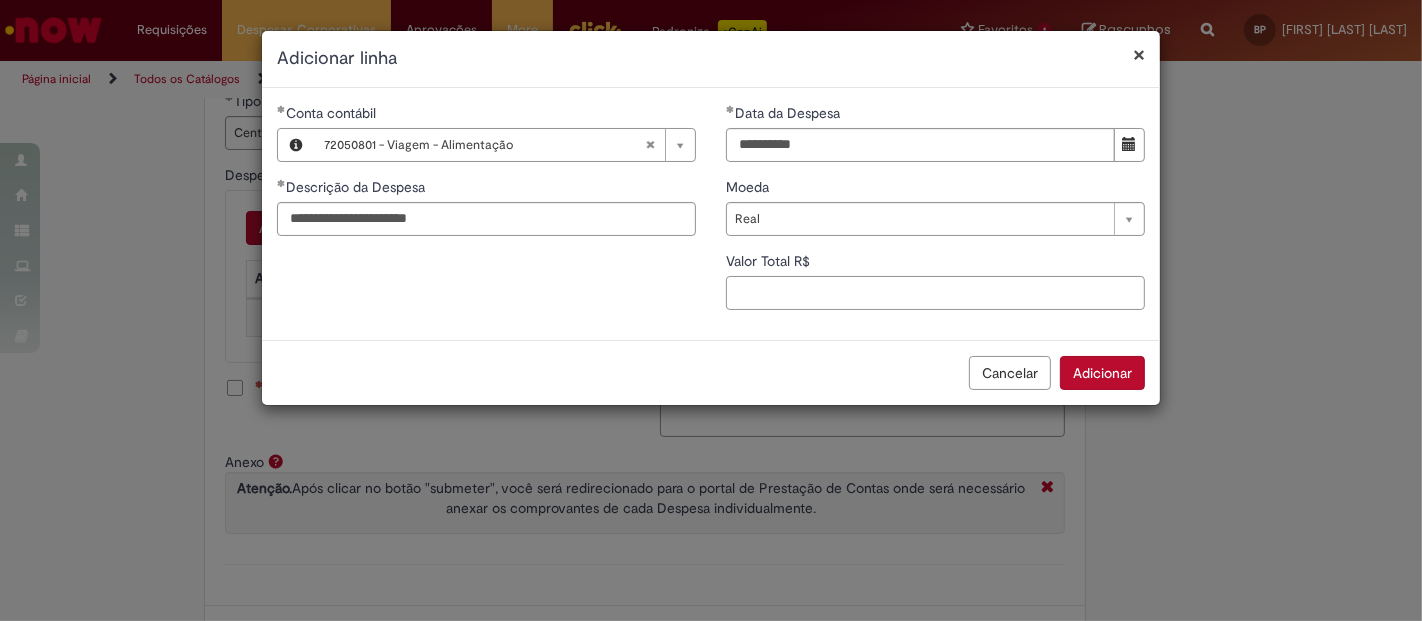 click on "Valor Total R$" at bounding box center [935, 293] 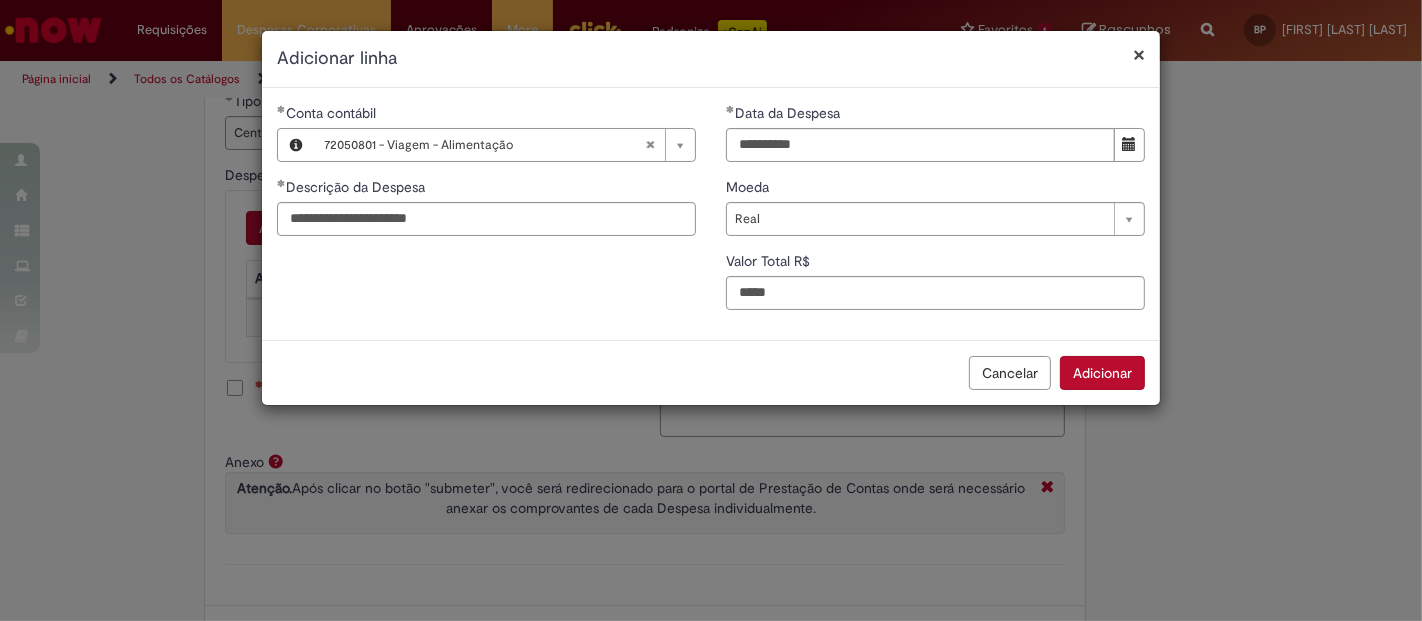 type on "*****" 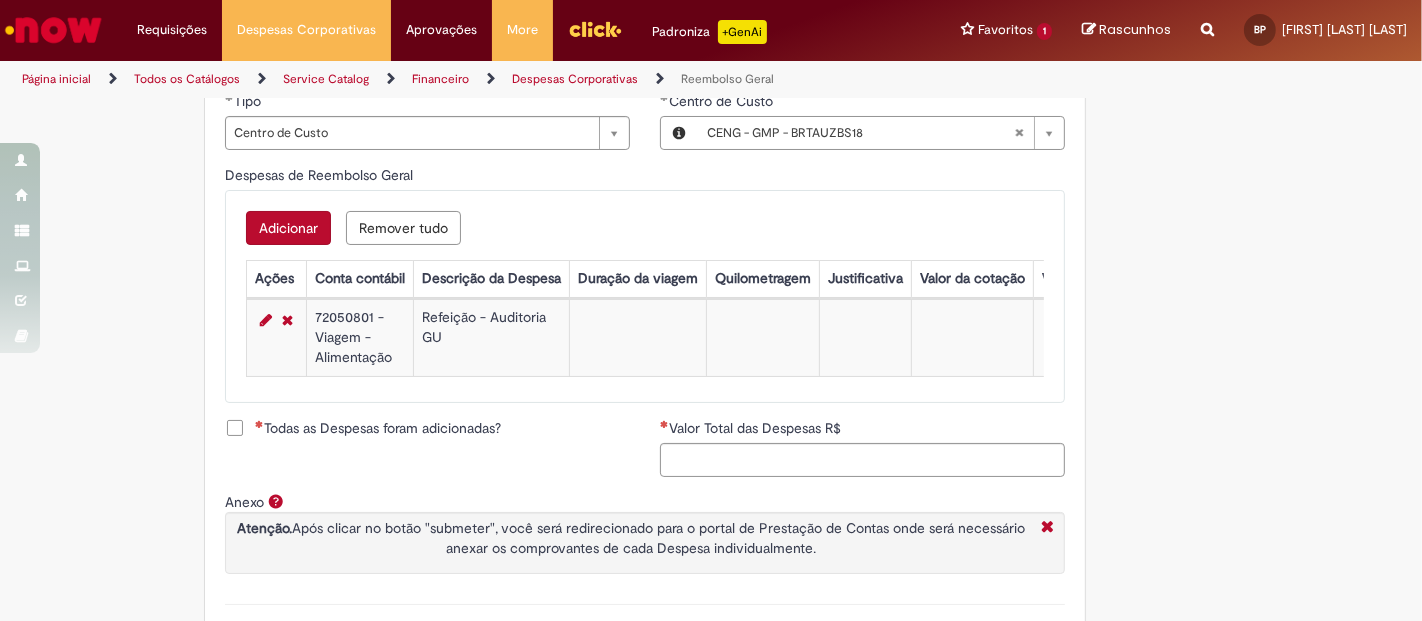 scroll, scrollTop: 909, scrollLeft: 0, axis: vertical 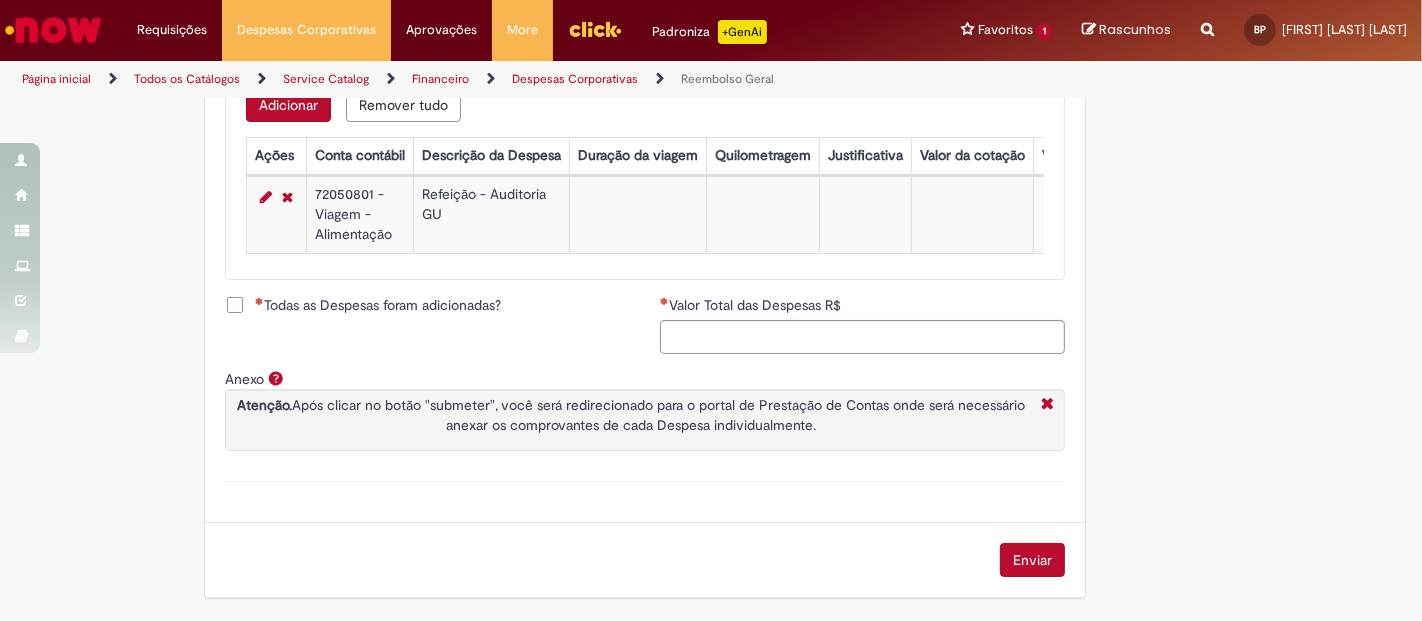 click on "Todas as Despesas foram adicionadas?" at bounding box center (378, 305) 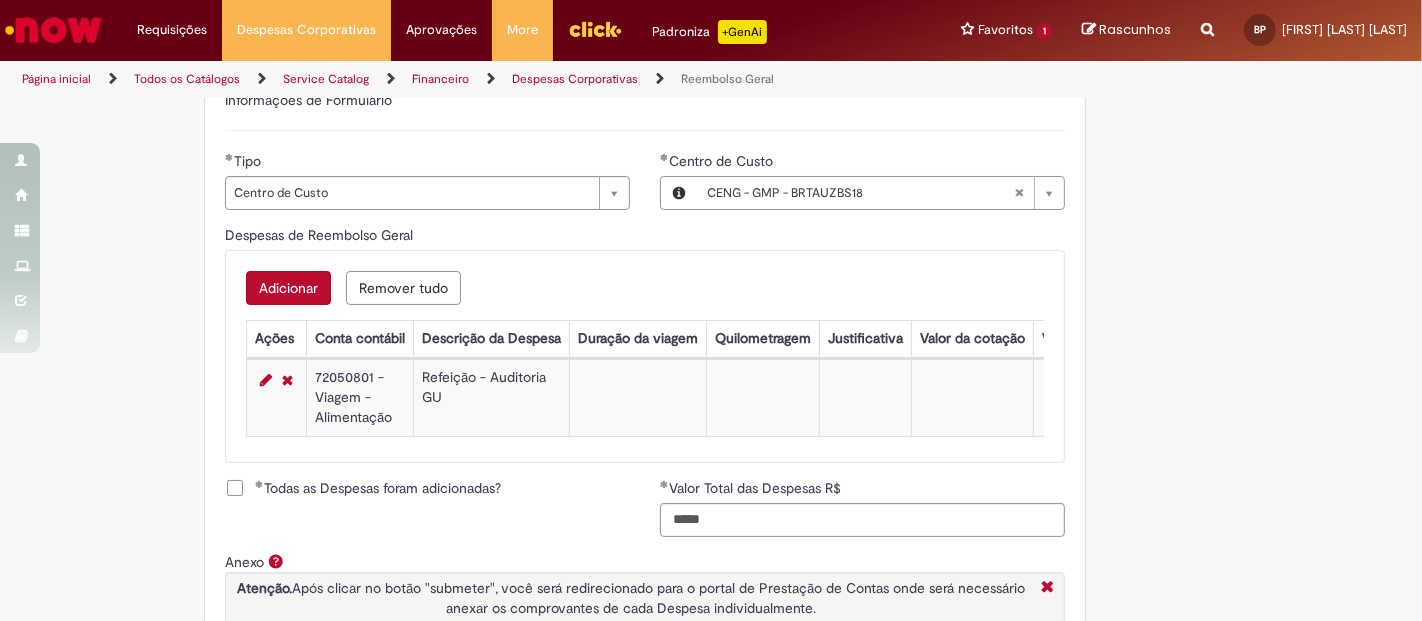 scroll, scrollTop: 909, scrollLeft: 0, axis: vertical 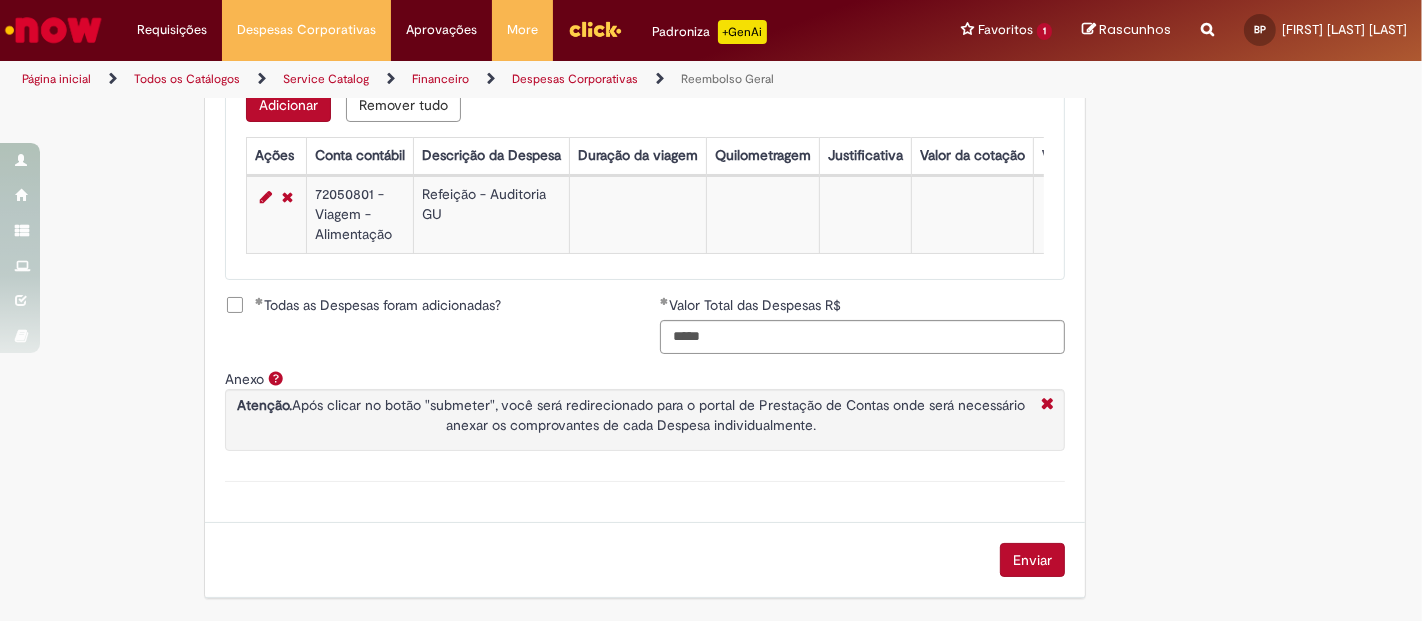 click on "Enviar" at bounding box center [1032, 560] 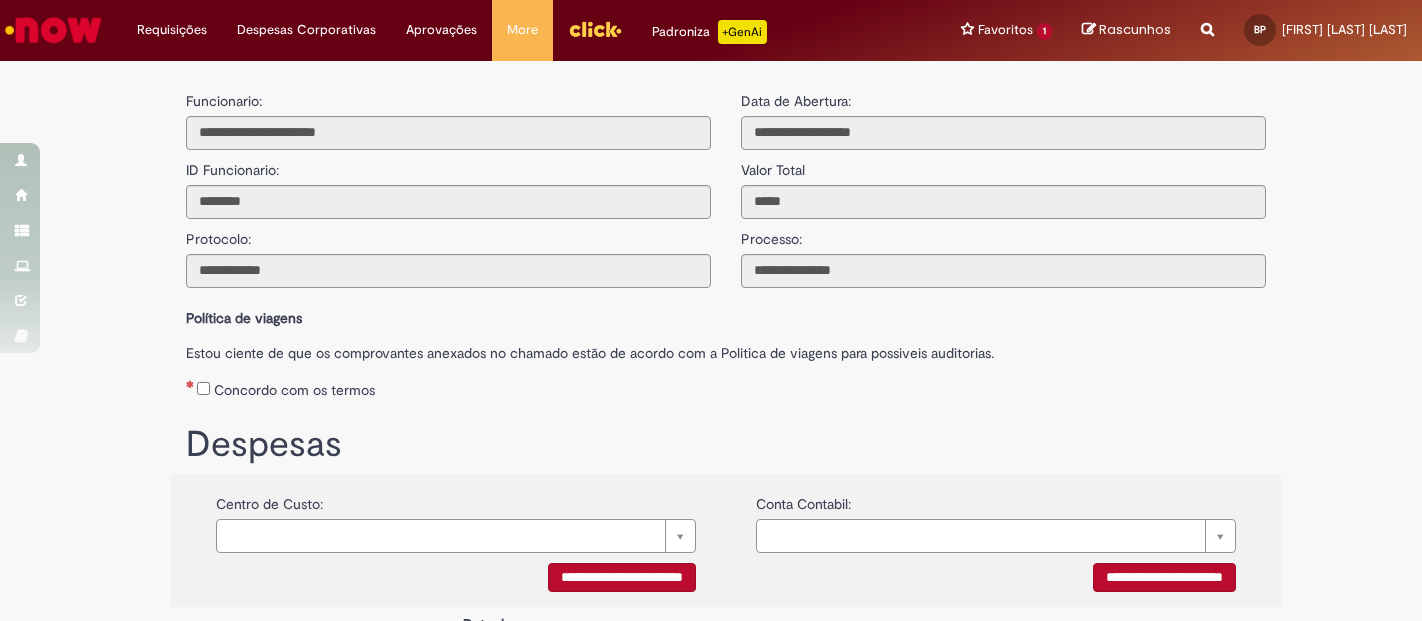 scroll, scrollTop: 0, scrollLeft: 0, axis: both 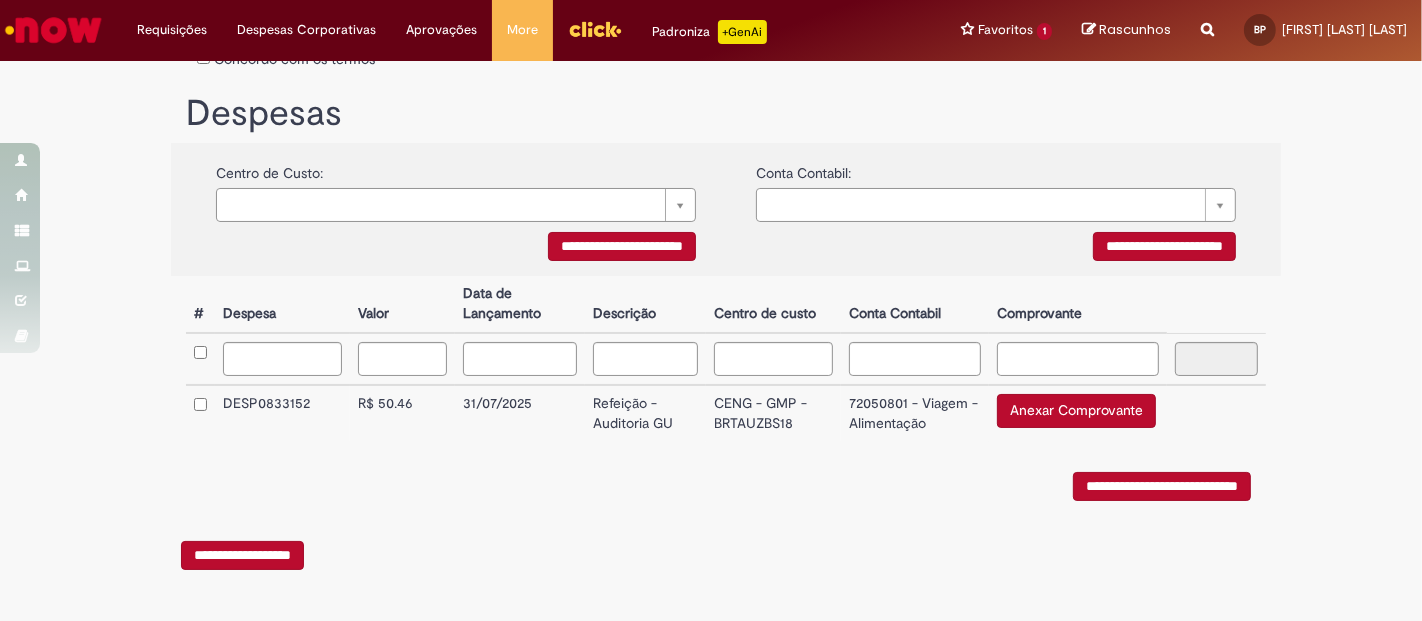 click on "Anexar Comprovante" at bounding box center (1076, 411) 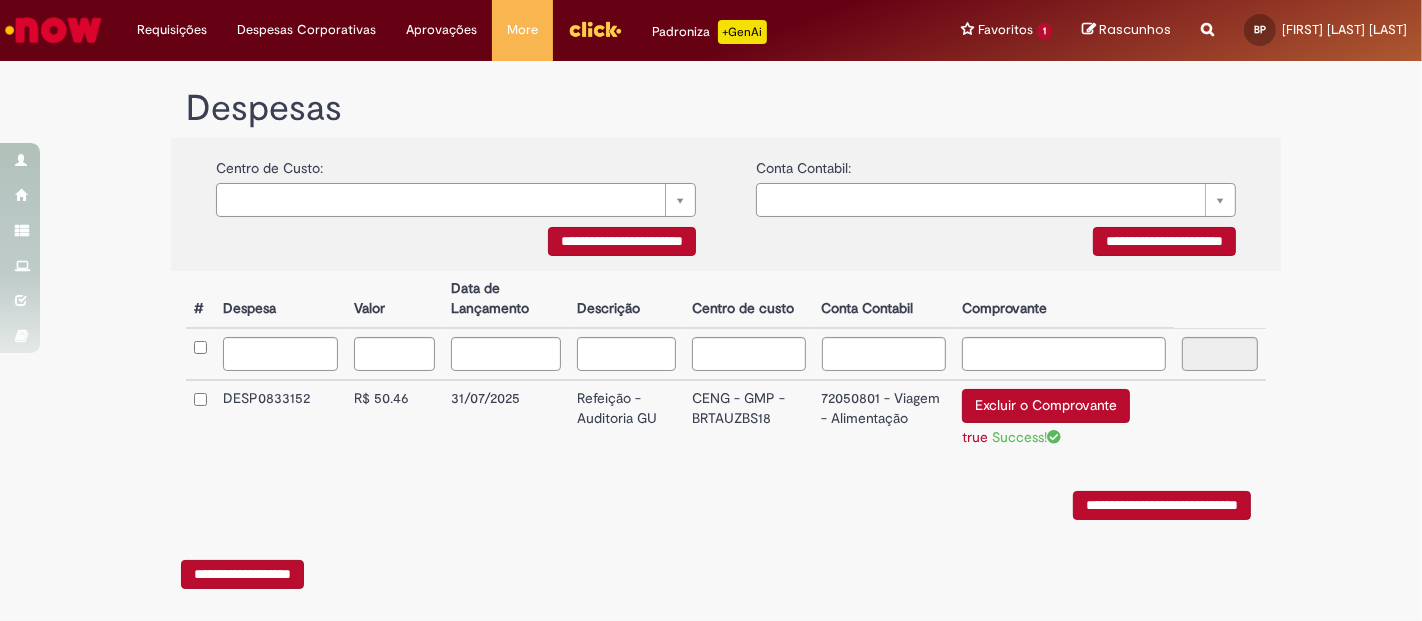 click on "**********" at bounding box center [1162, 505] 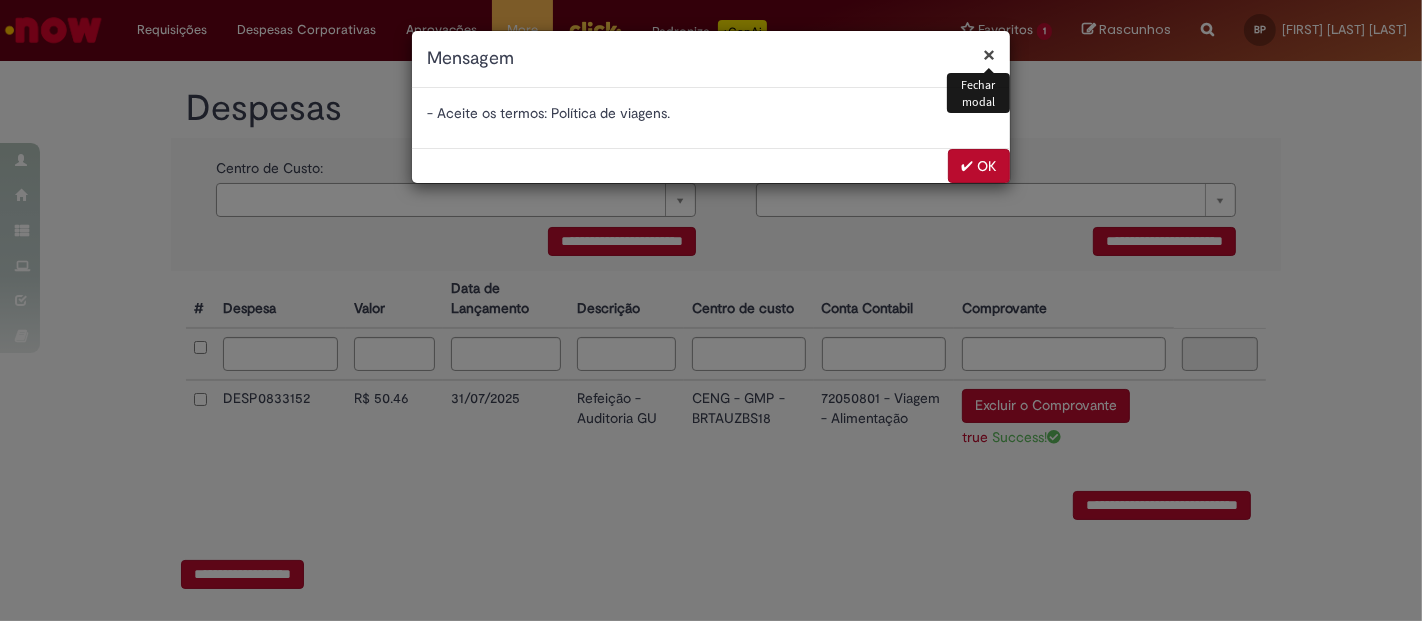 click on "✔ OK" at bounding box center [979, 166] 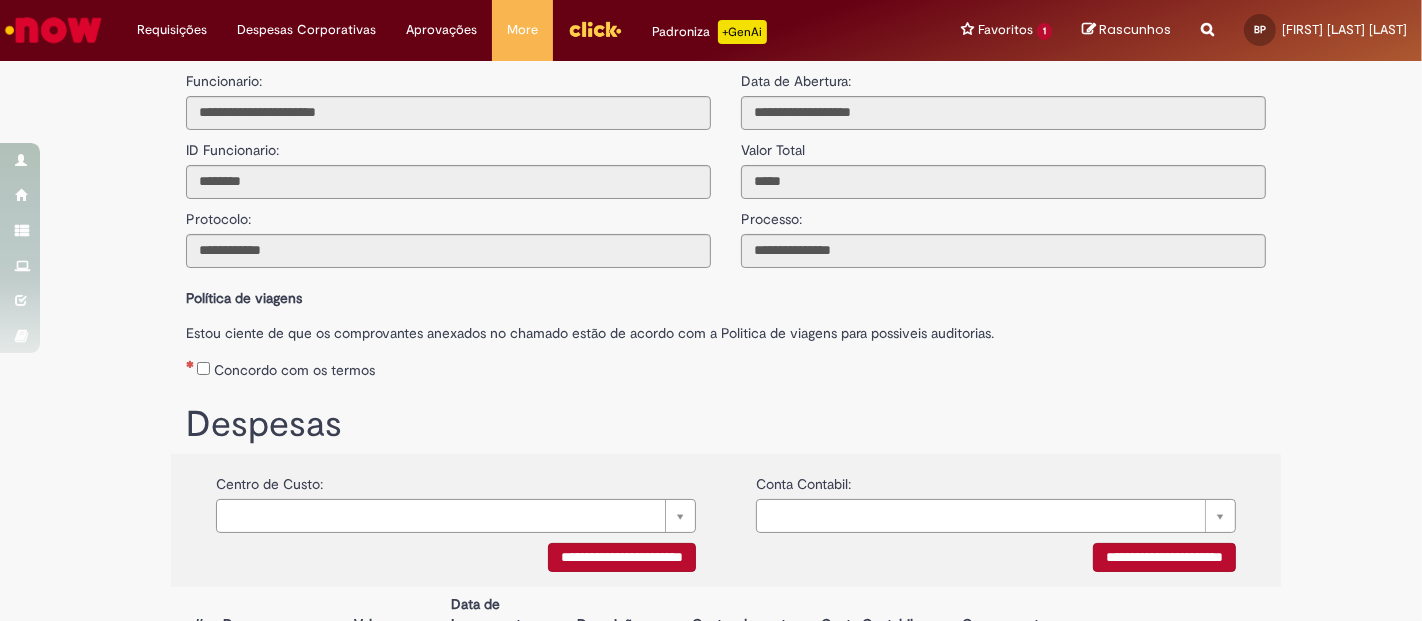 scroll, scrollTop: 17, scrollLeft: 0, axis: vertical 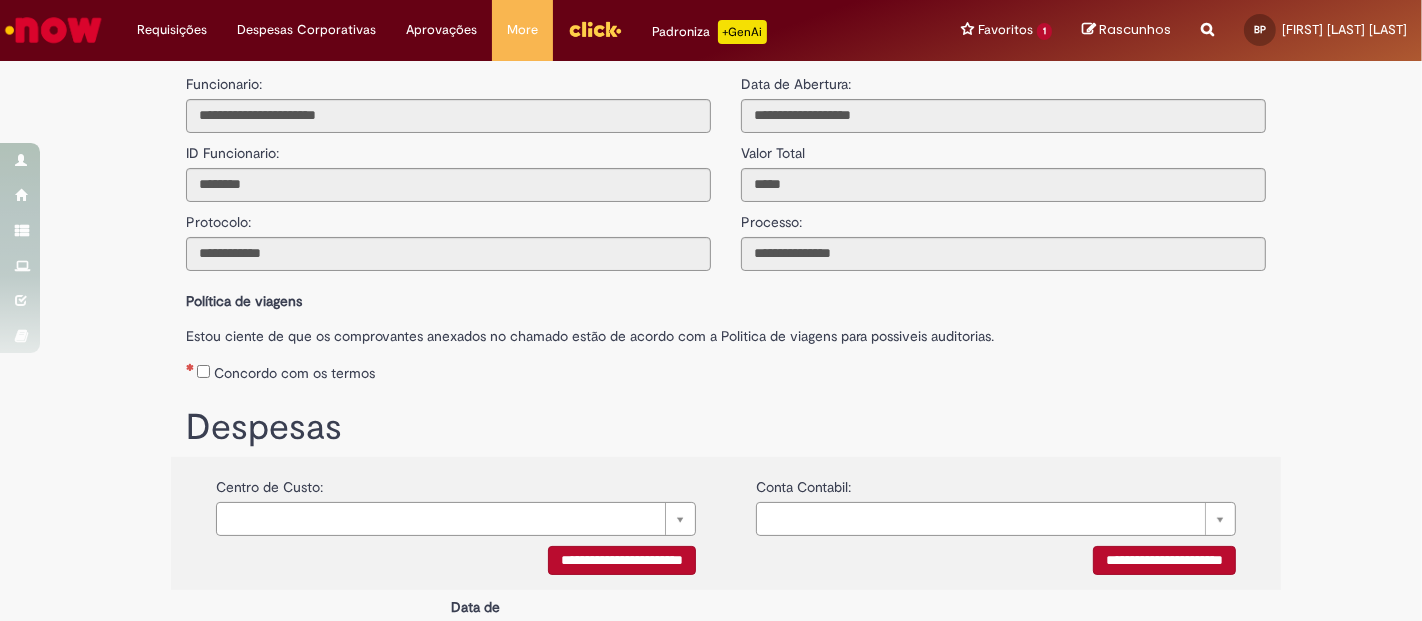 click on "Concordo com os termos" at bounding box center [726, 369] 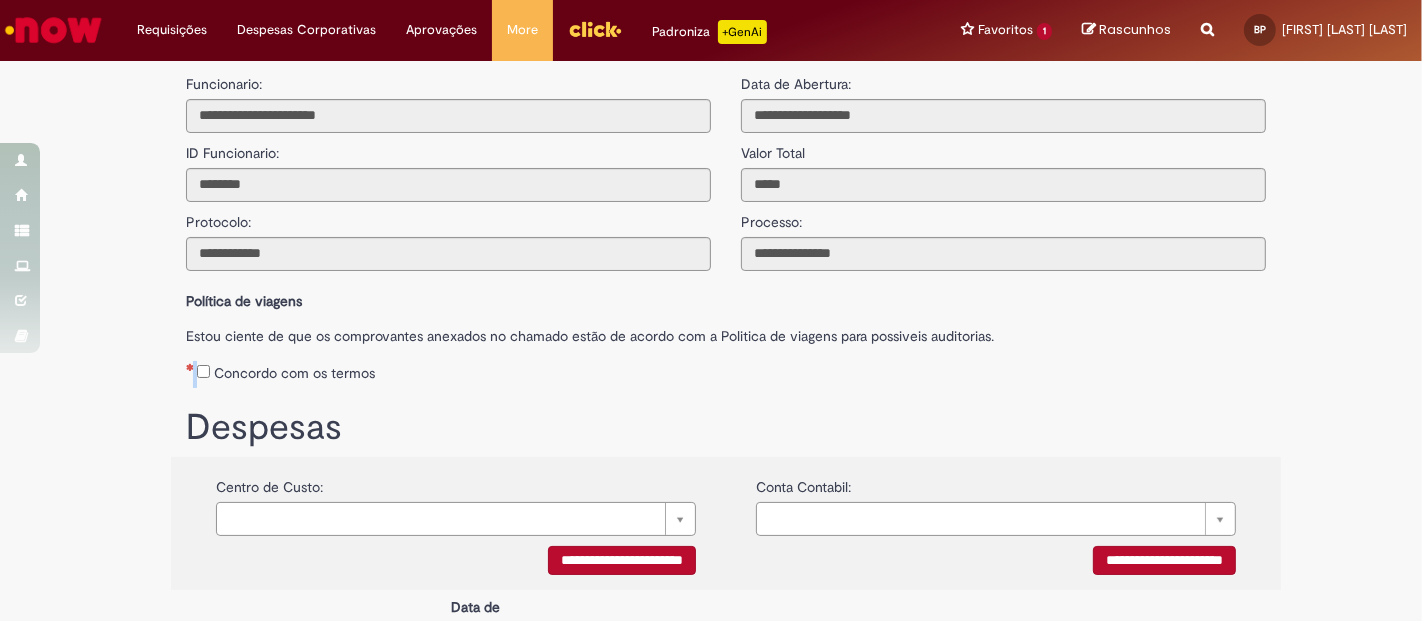 click on "Concordo com os termos" at bounding box center [726, 369] 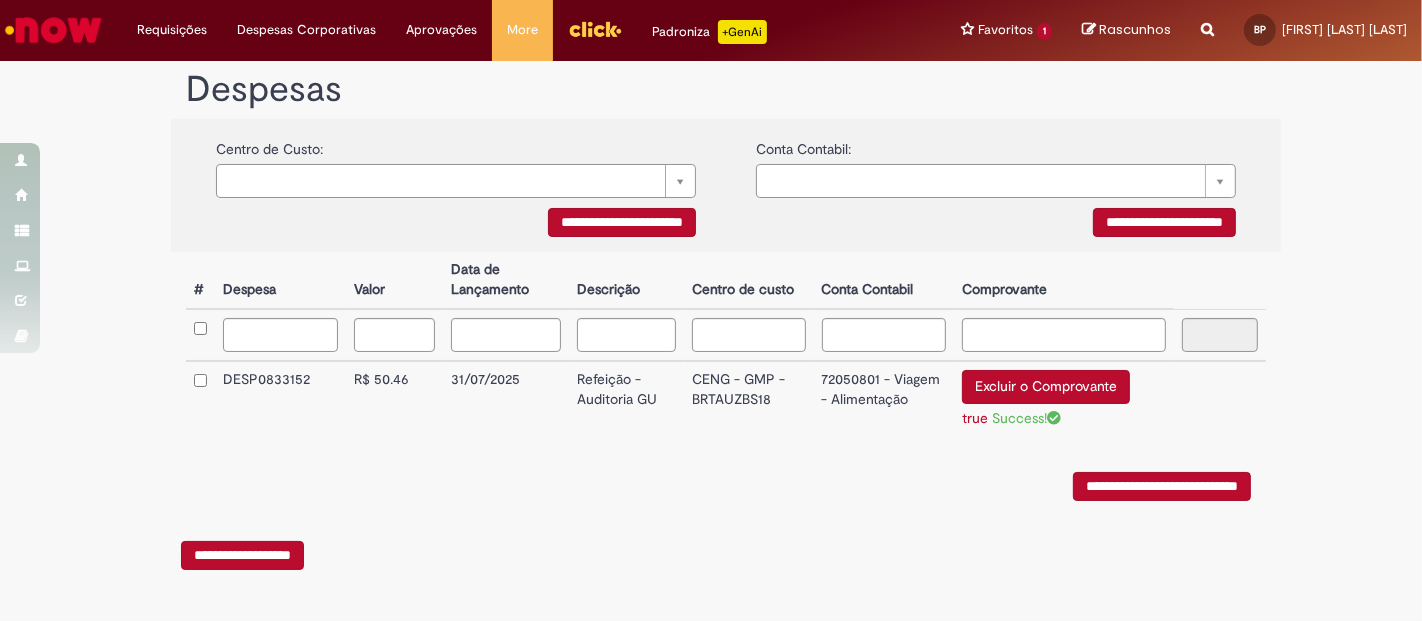 click on "**********" at bounding box center [1162, 486] 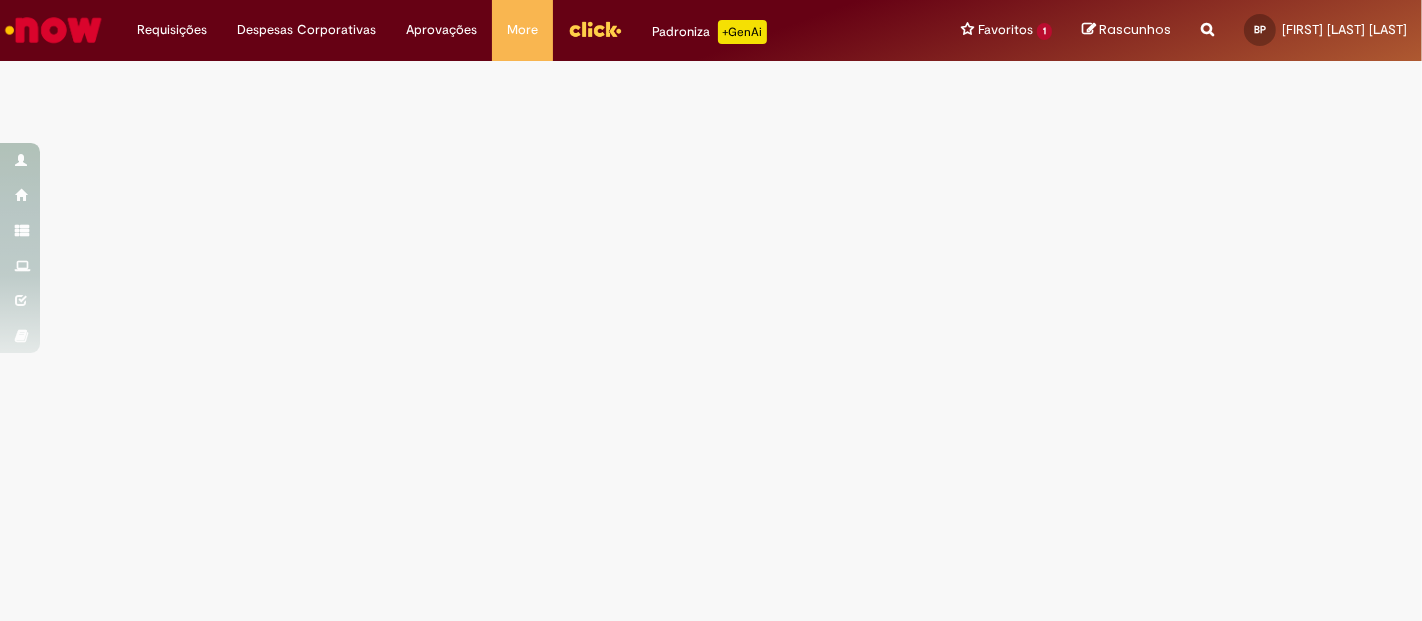scroll, scrollTop: 0, scrollLeft: 0, axis: both 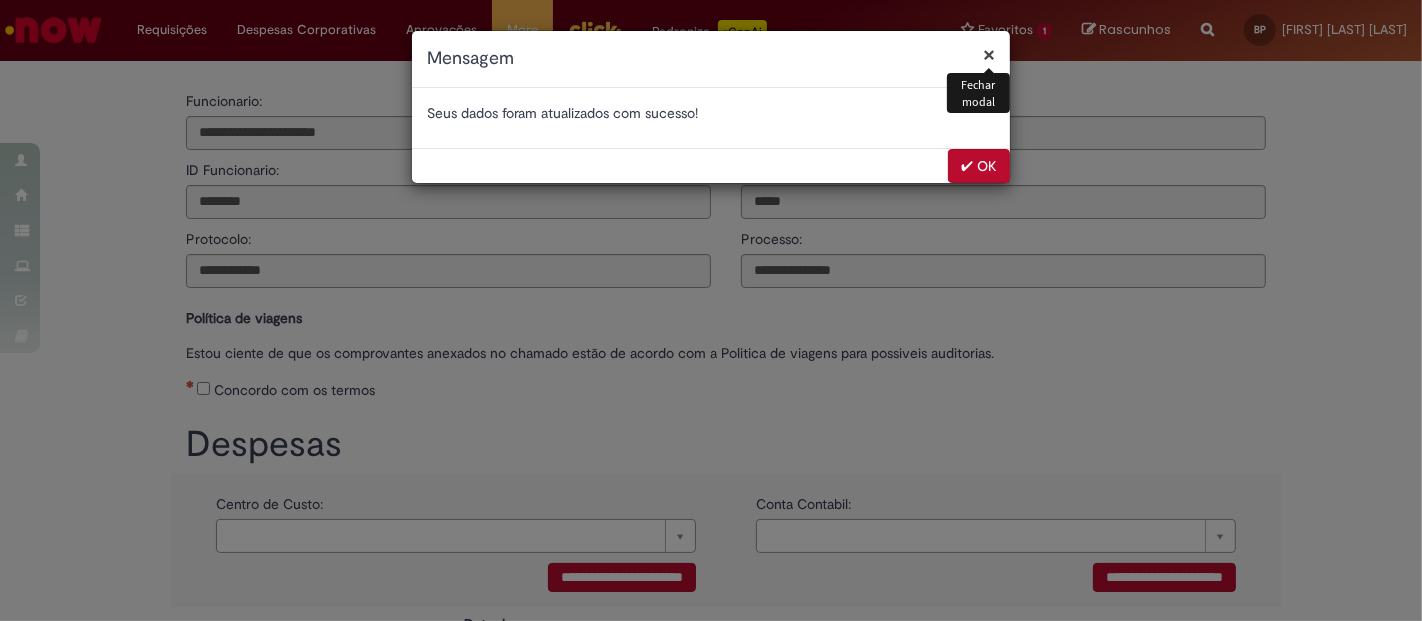 click on "✔ OK" at bounding box center (979, 166) 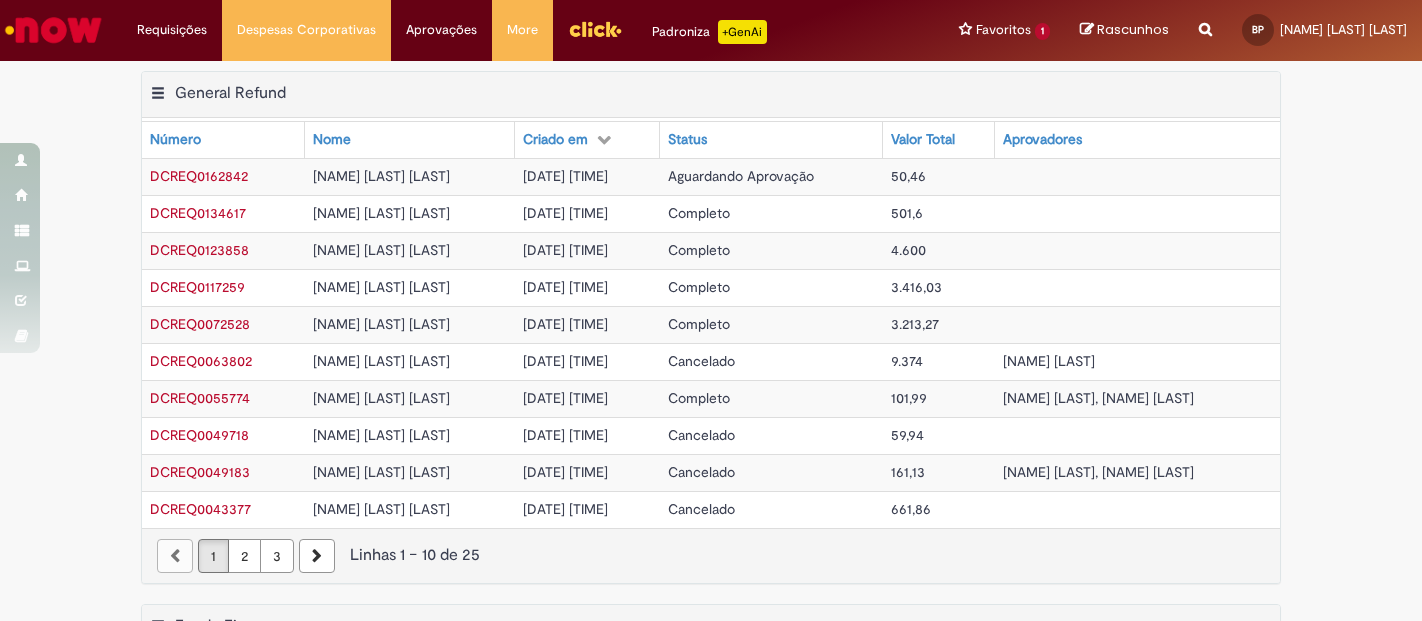 scroll, scrollTop: 0, scrollLeft: 0, axis: both 